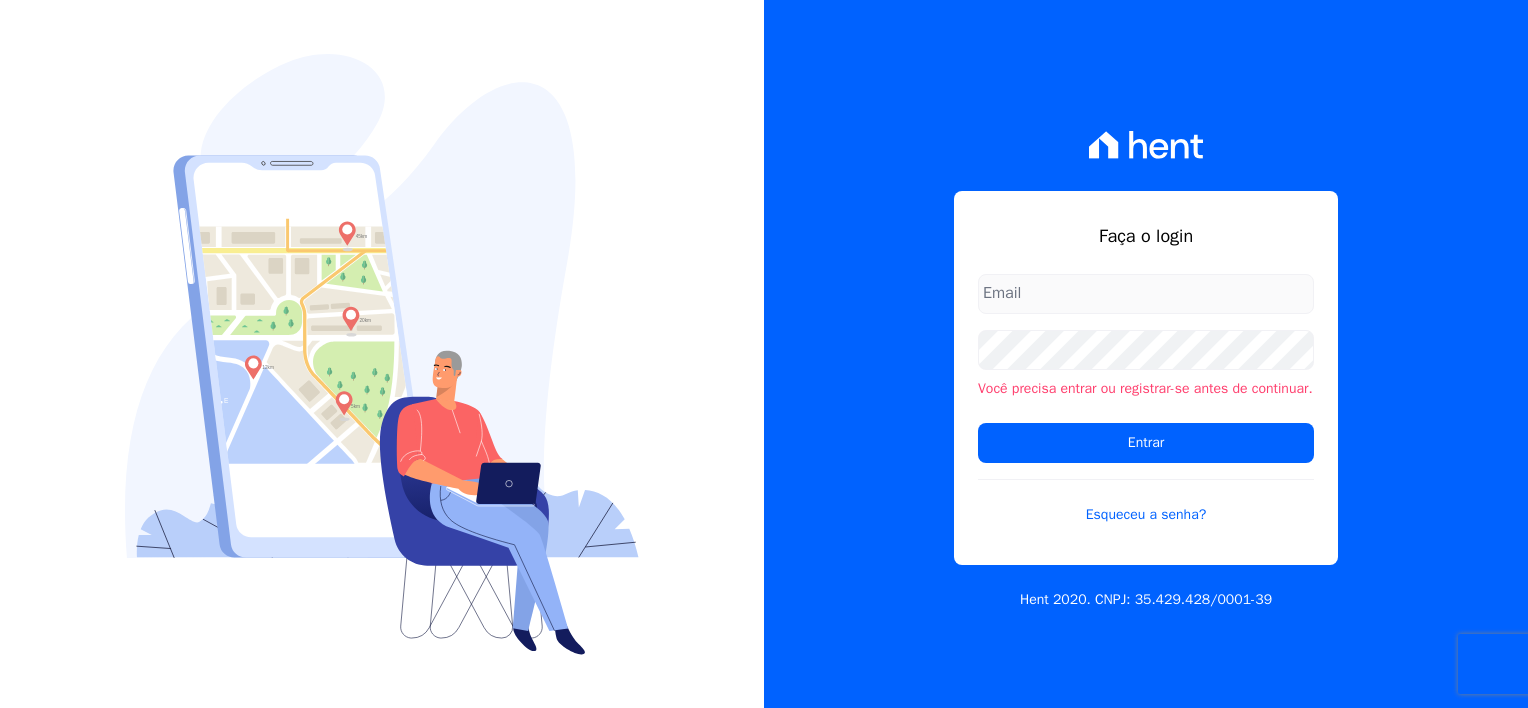 scroll, scrollTop: 0, scrollLeft: 0, axis: both 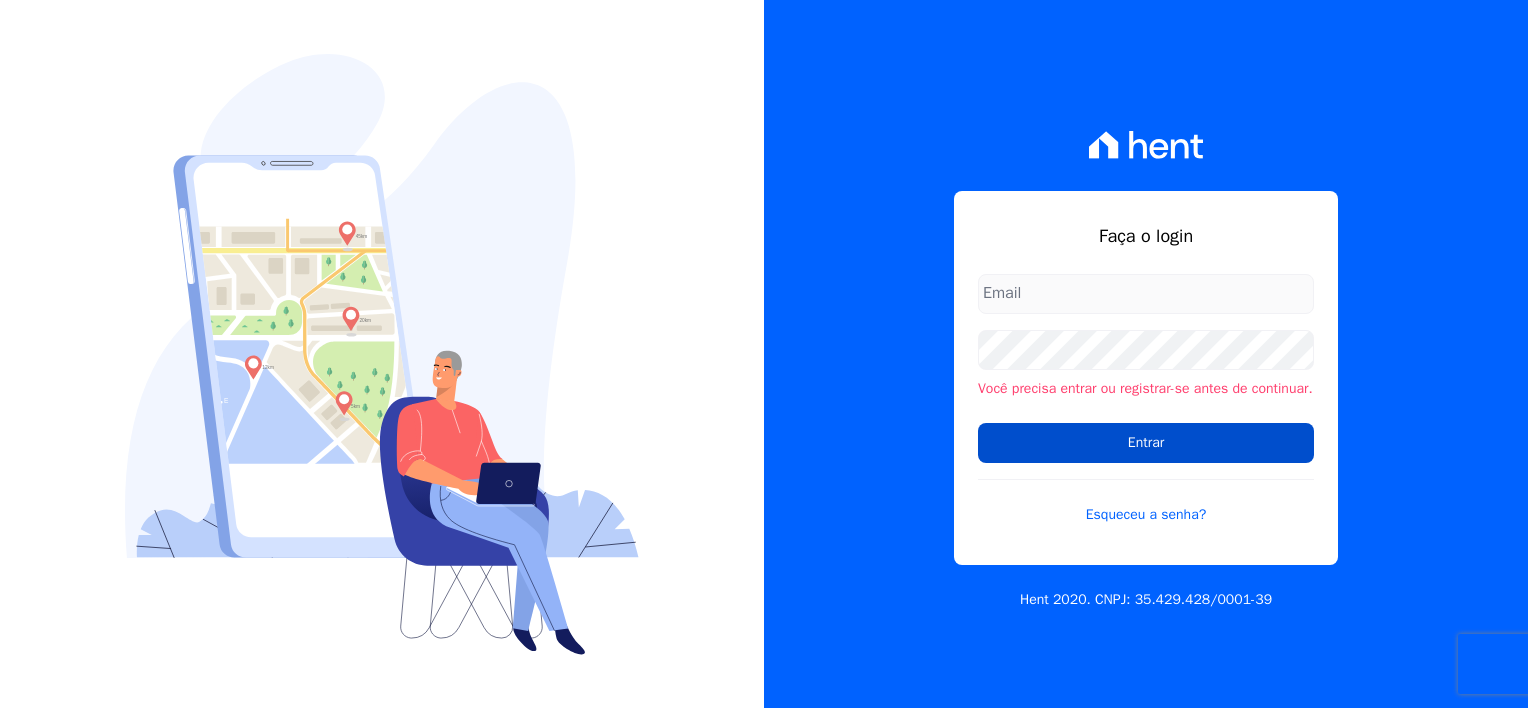type on "[PERSON_NAME][EMAIL_ADDRESS][PERSON_NAME][DOMAIN_NAME]" 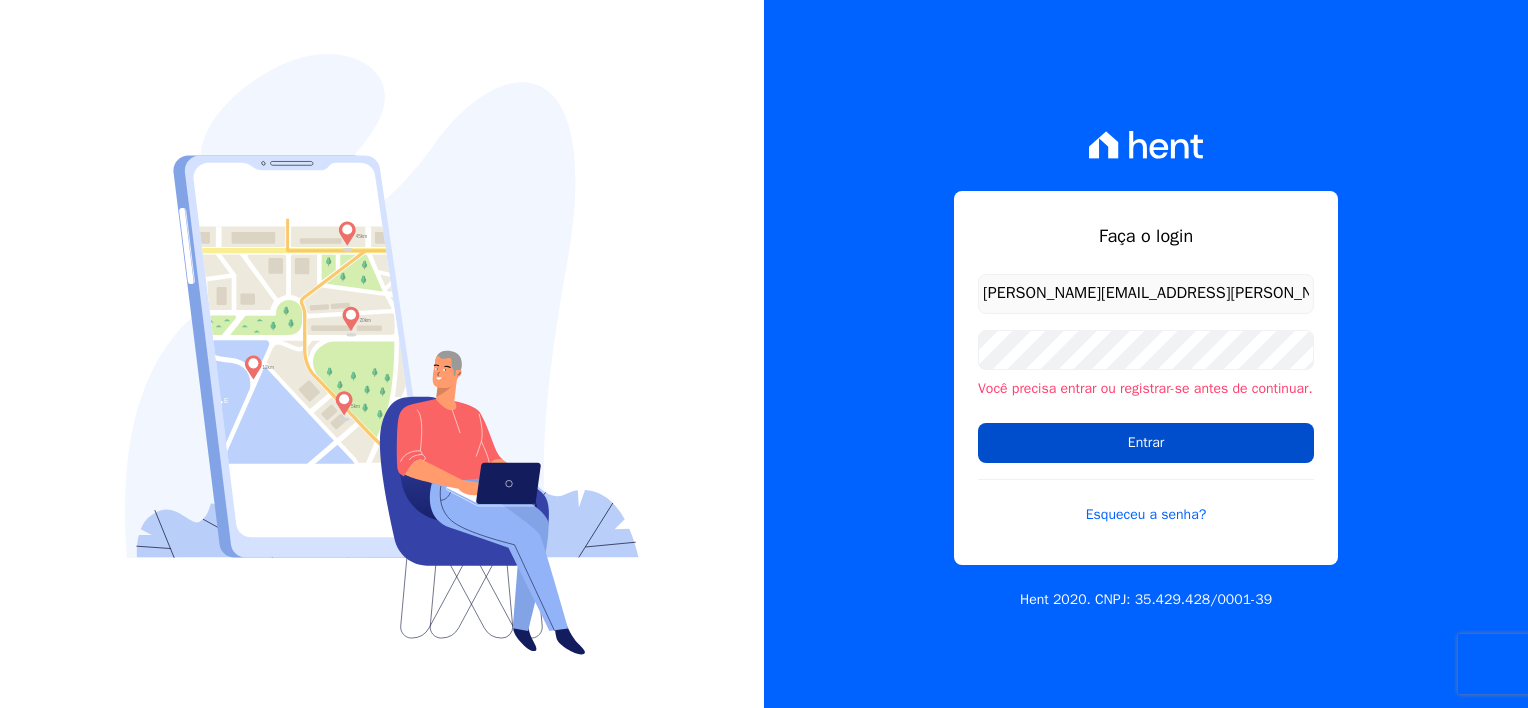 click on "Entrar" at bounding box center (1146, 443) 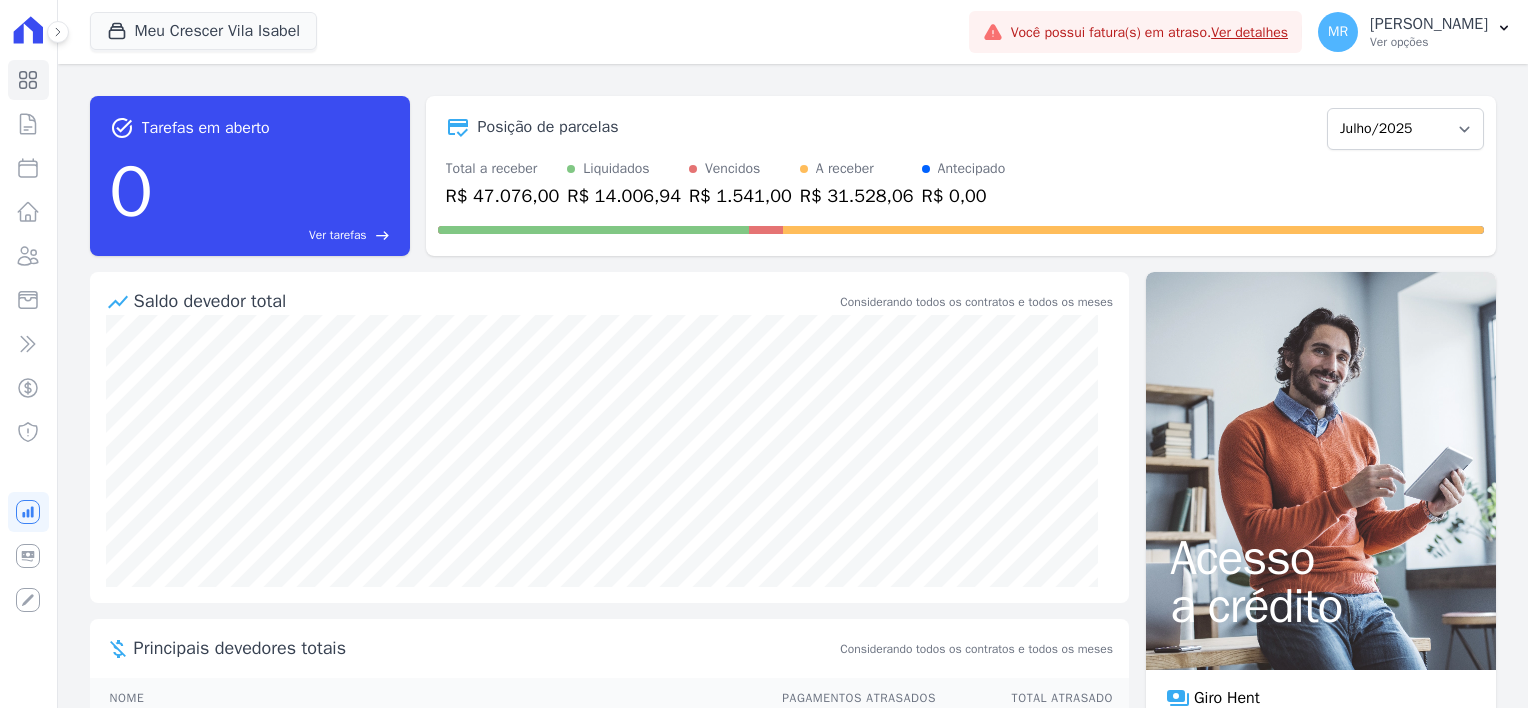 scroll, scrollTop: 0, scrollLeft: 0, axis: both 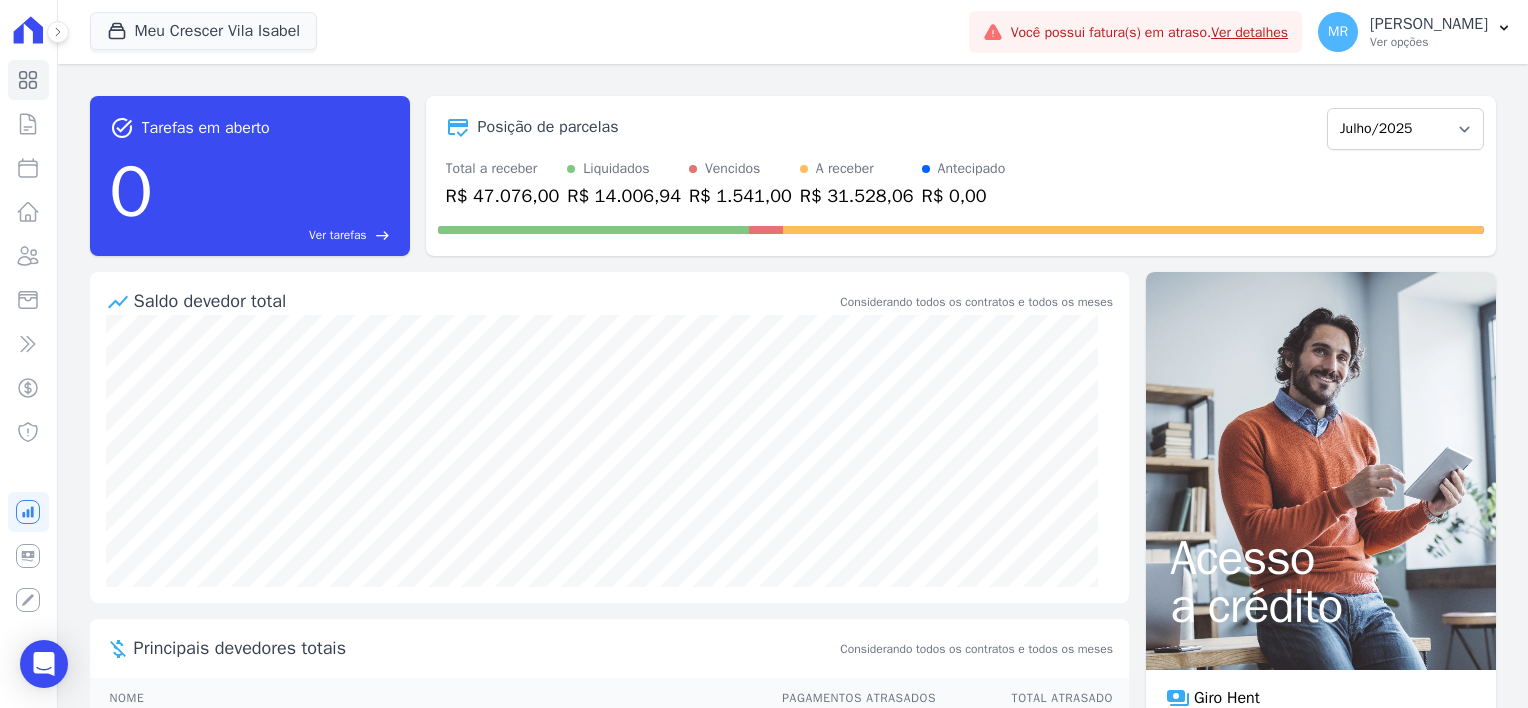click on "Meu Crescer   [PERSON_NAME]
Crescer Incorporadora
Meu Crescer Engenhão
Meu Crescer [PERSON_NAME]
MEU CRESCER - [PERSON_NAME]
Aplicar" at bounding box center [525, 32] 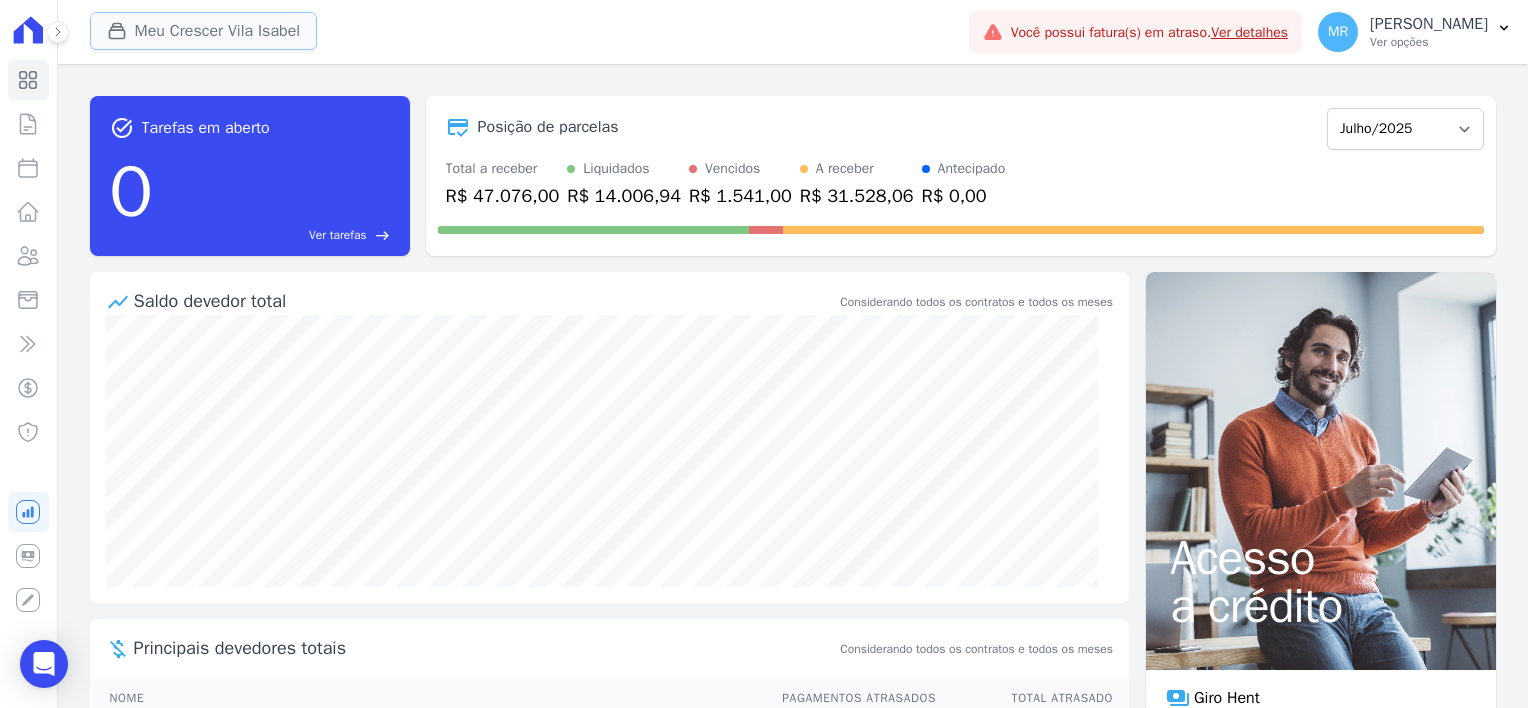 drag, startPoint x: 237, startPoint y: 23, endPoint x: 237, endPoint y: 44, distance: 21 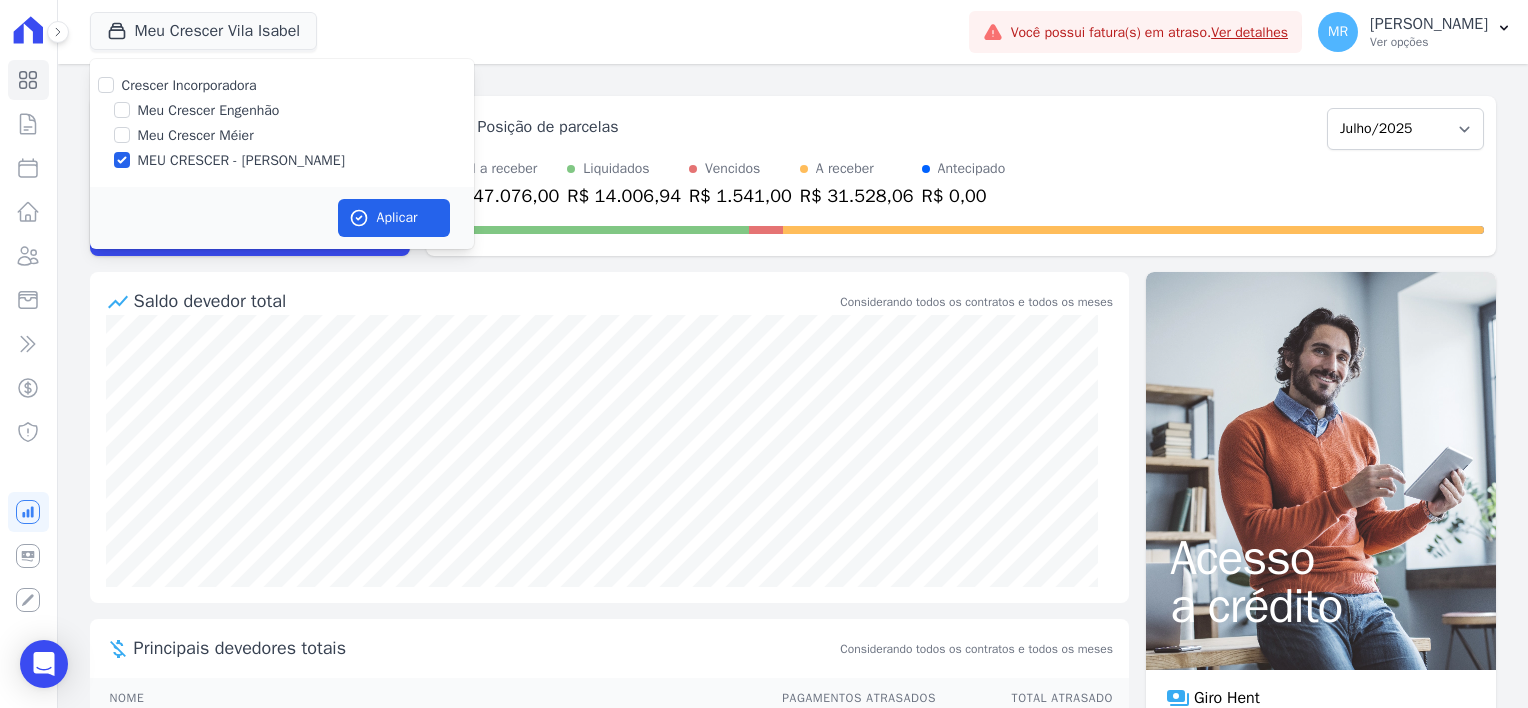 drag, startPoint x: 214, startPoint y: 112, endPoint x: 227, endPoint y: 147, distance: 37.336308 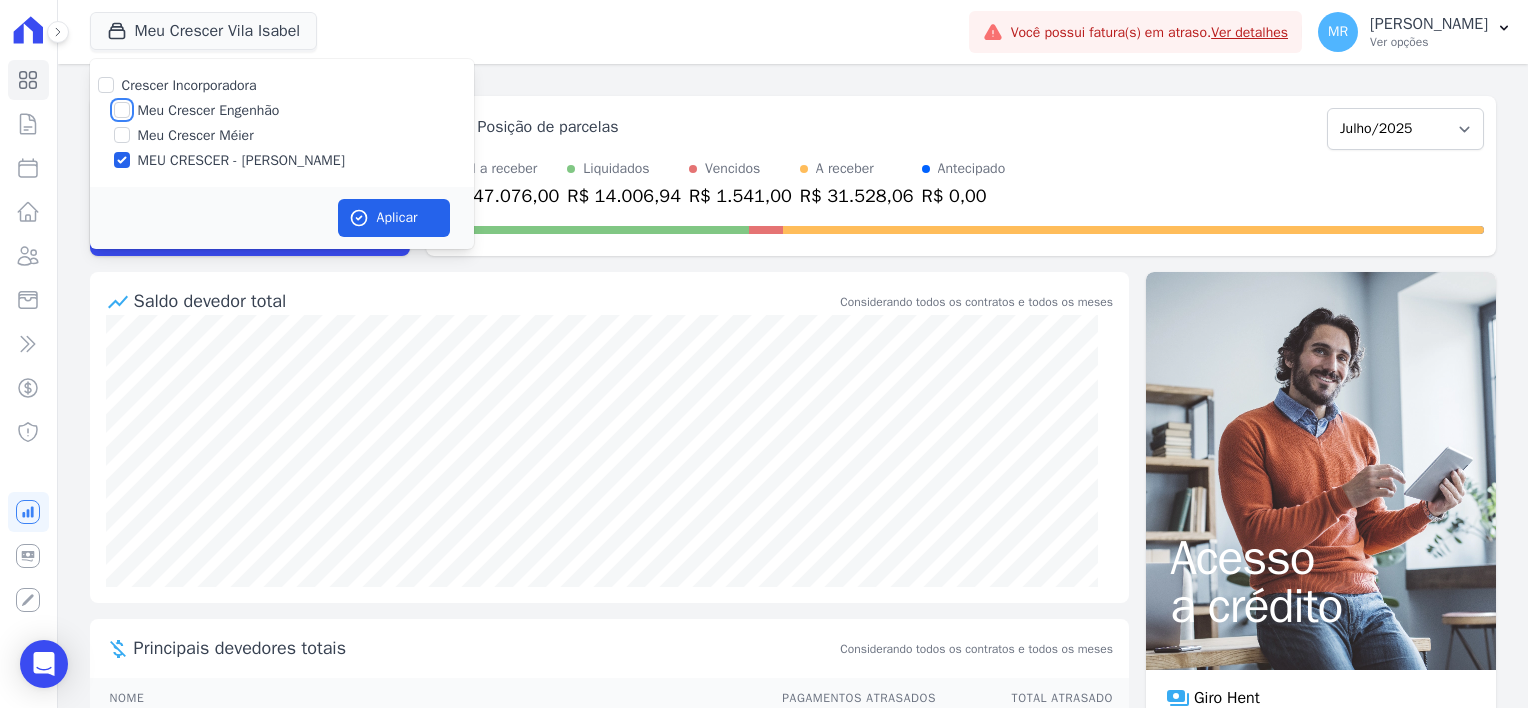 checkbox on "true" 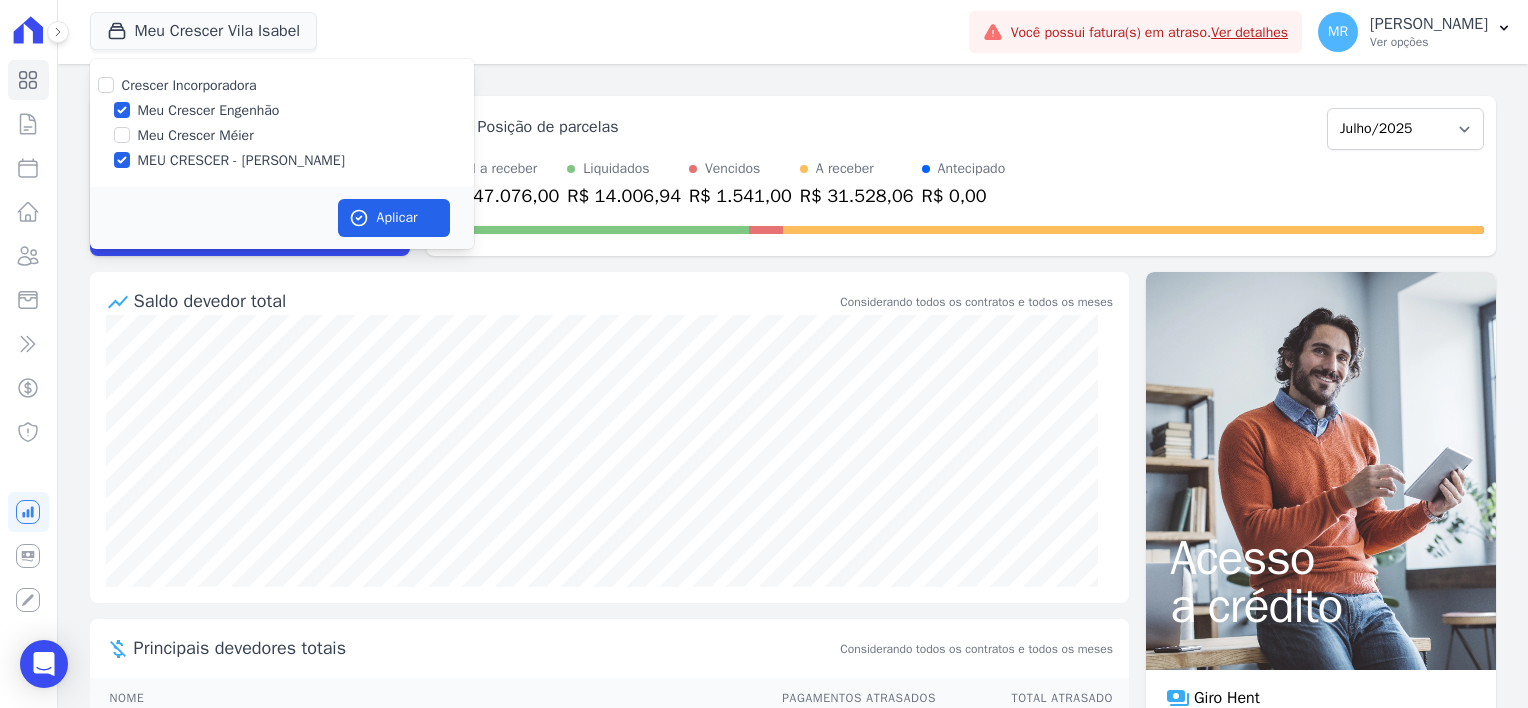 drag, startPoint x: 227, startPoint y: 166, endPoint x: 436, endPoint y: 219, distance: 215.6154 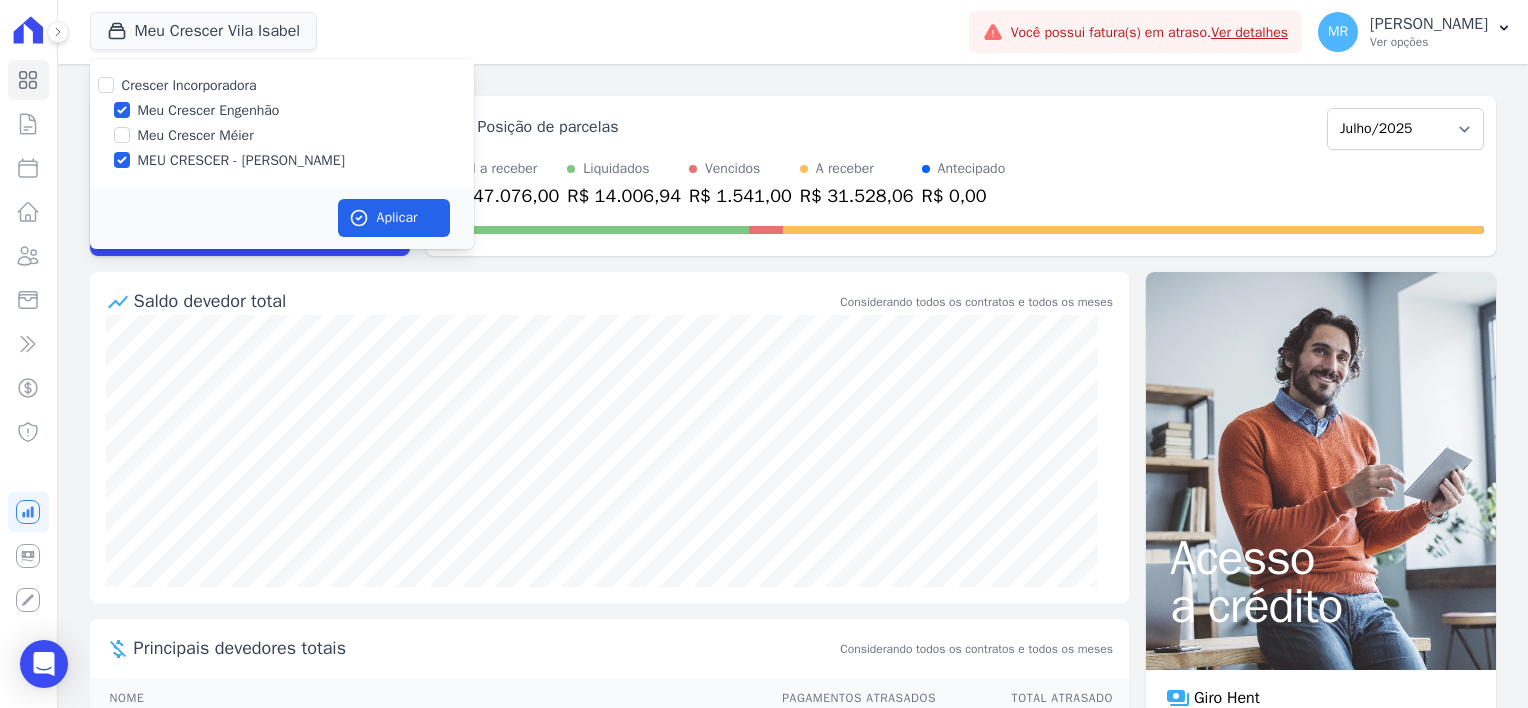 click on "MEU CRESCER - VILA ISABEL" at bounding box center [241, 160] 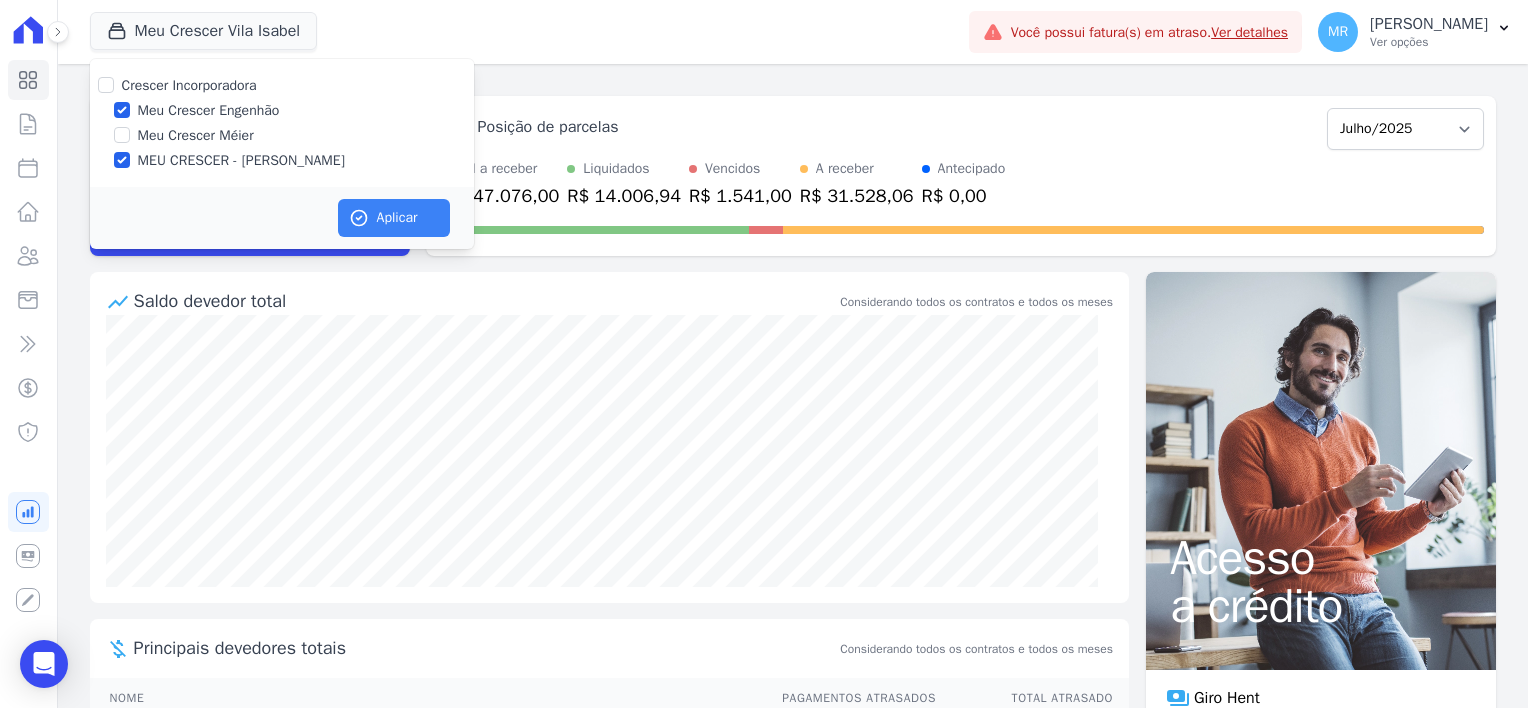 click on "MEU CRESCER - VILA ISABEL" at bounding box center (122, 160) 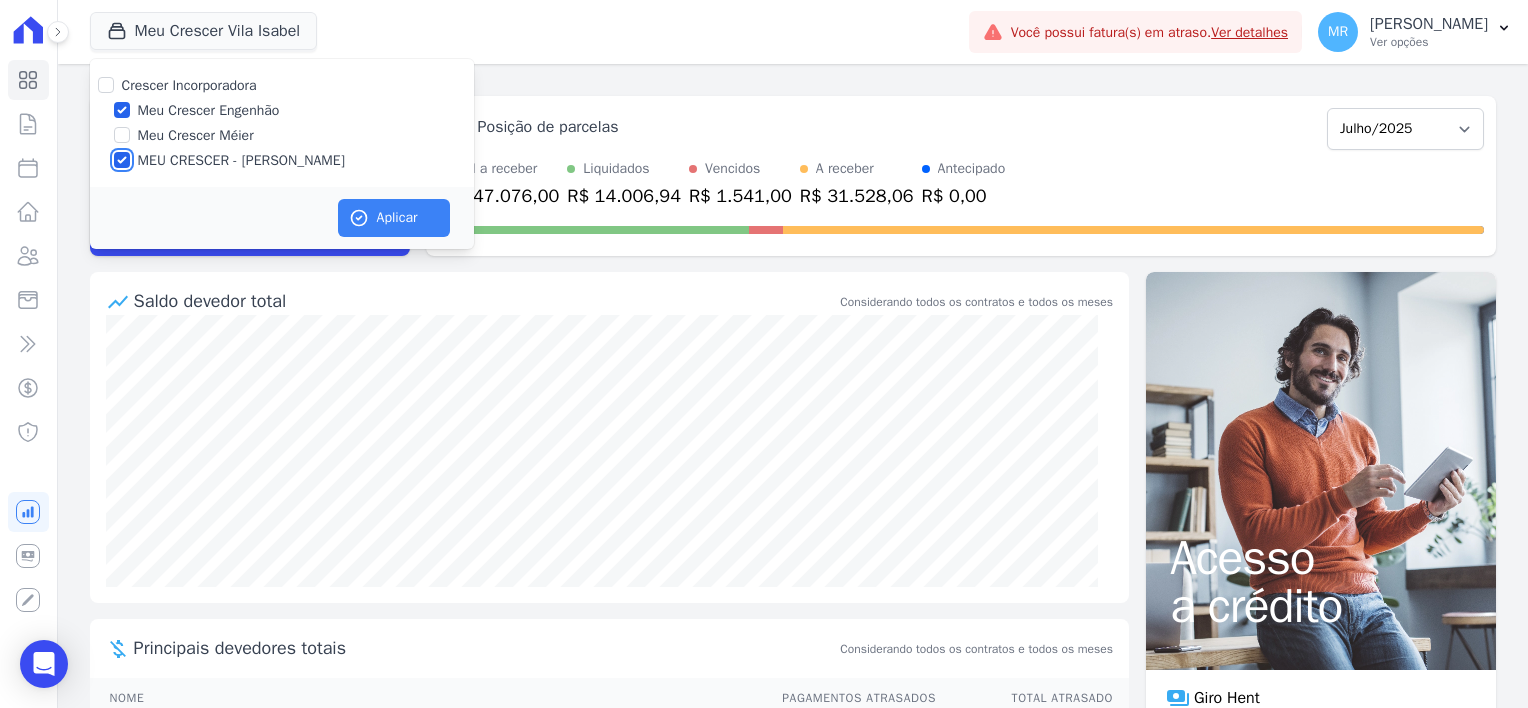 checkbox on "false" 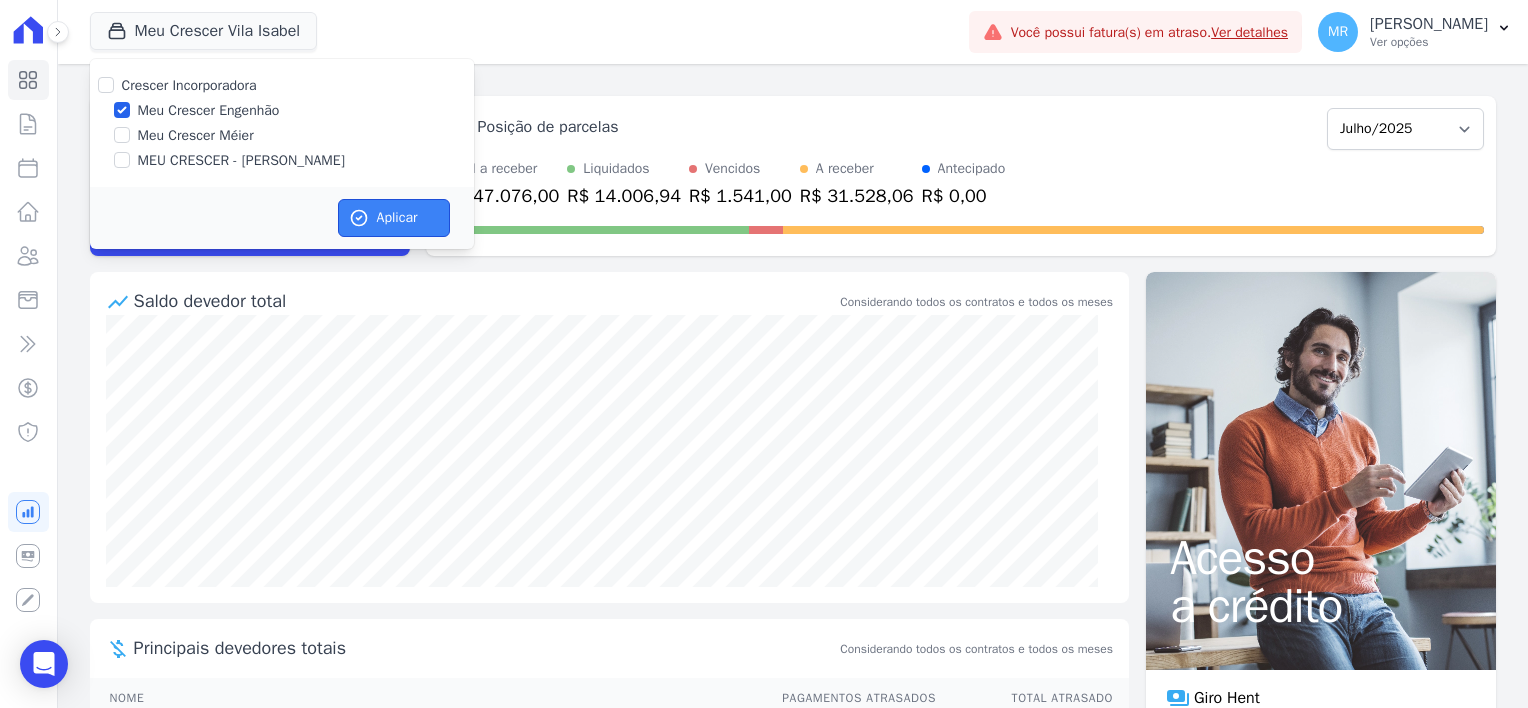 click on "Aplicar" at bounding box center [394, 218] 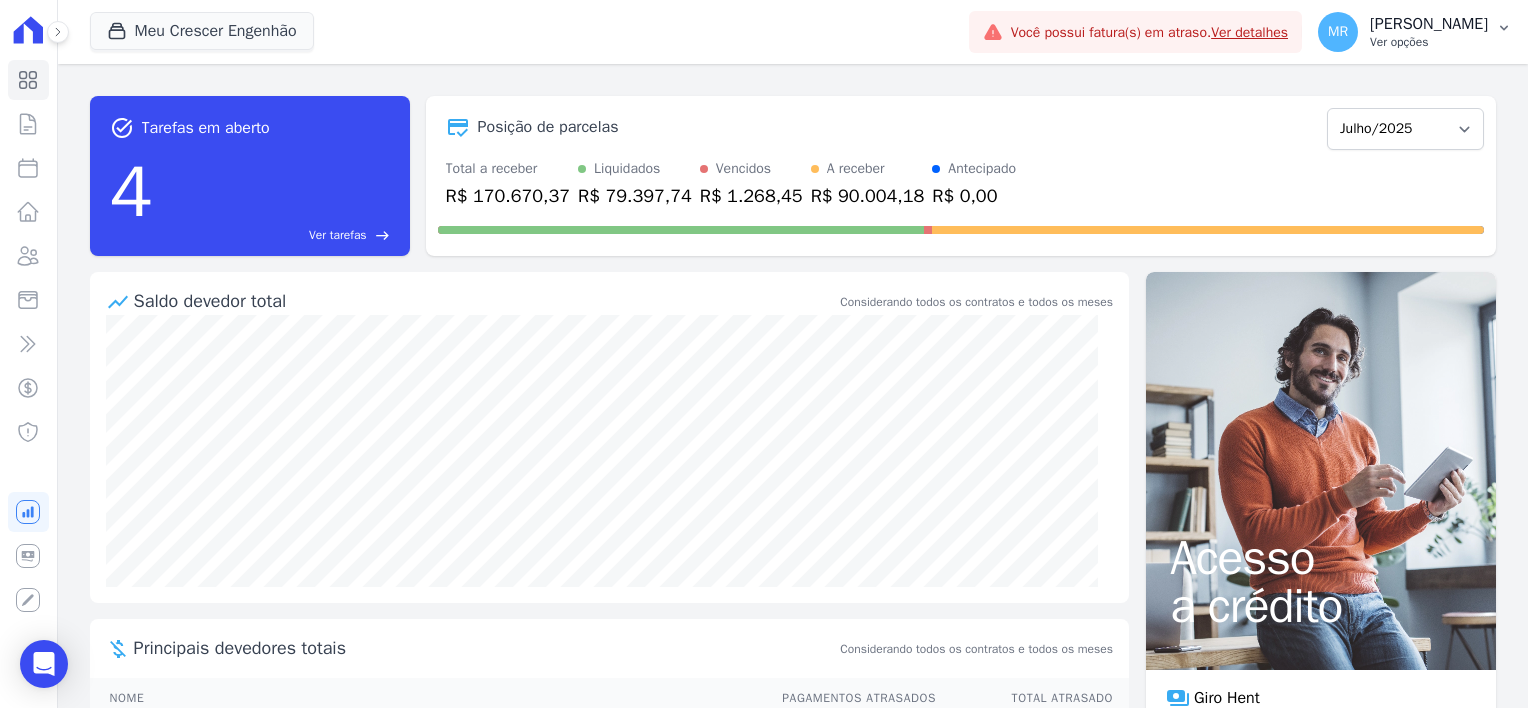 click on "[PERSON_NAME]" at bounding box center [1429, 24] 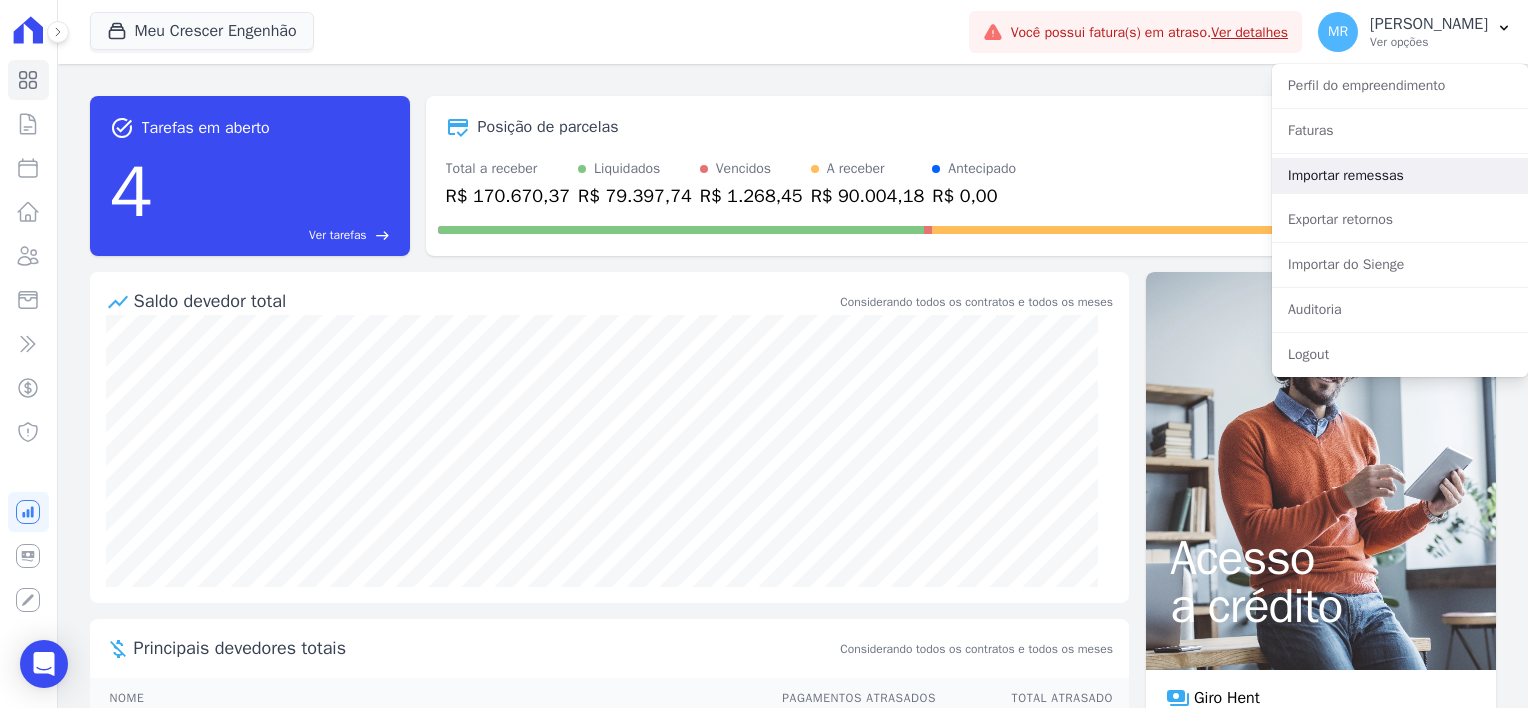 click on "Importar remessas" at bounding box center (1400, 176) 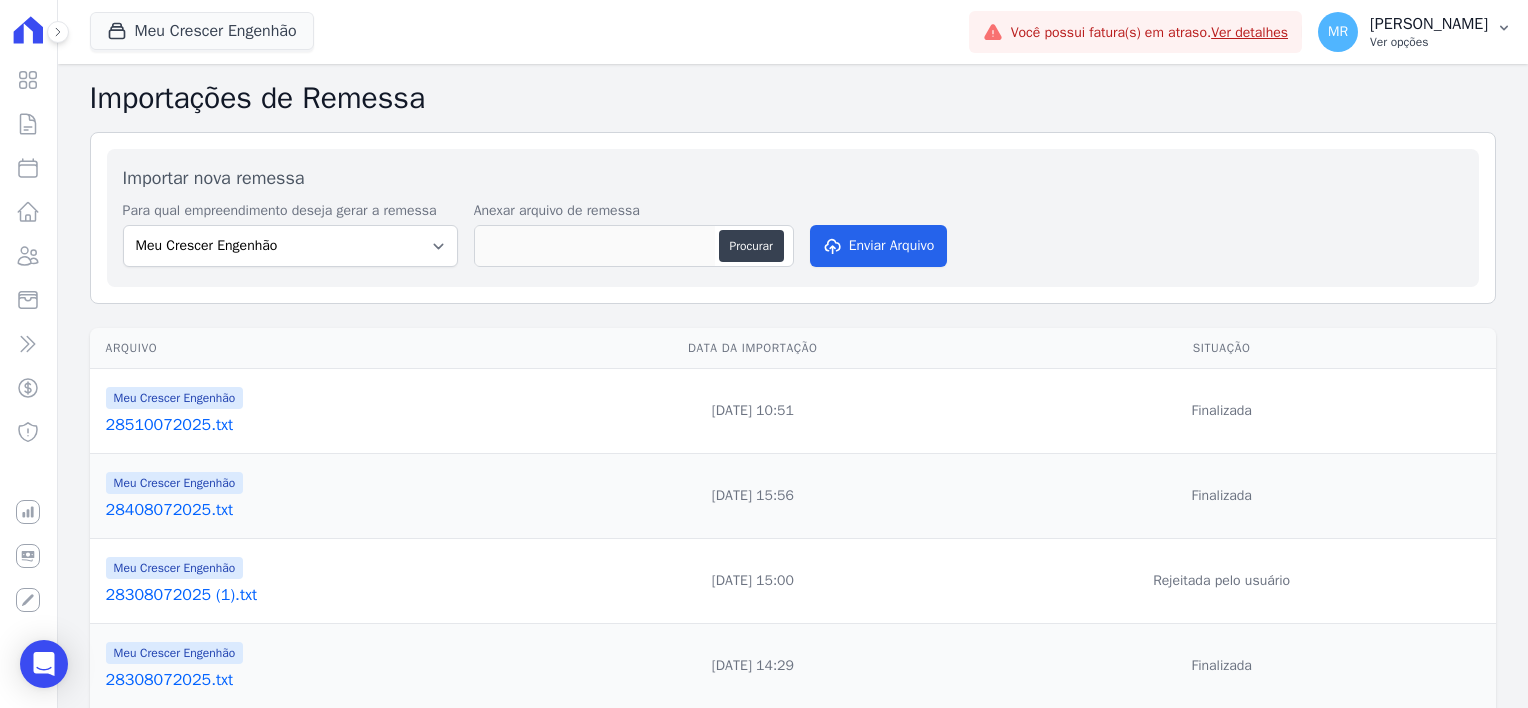 click on "MR
Maria Rossi
Ver opções" at bounding box center [1415, 32] 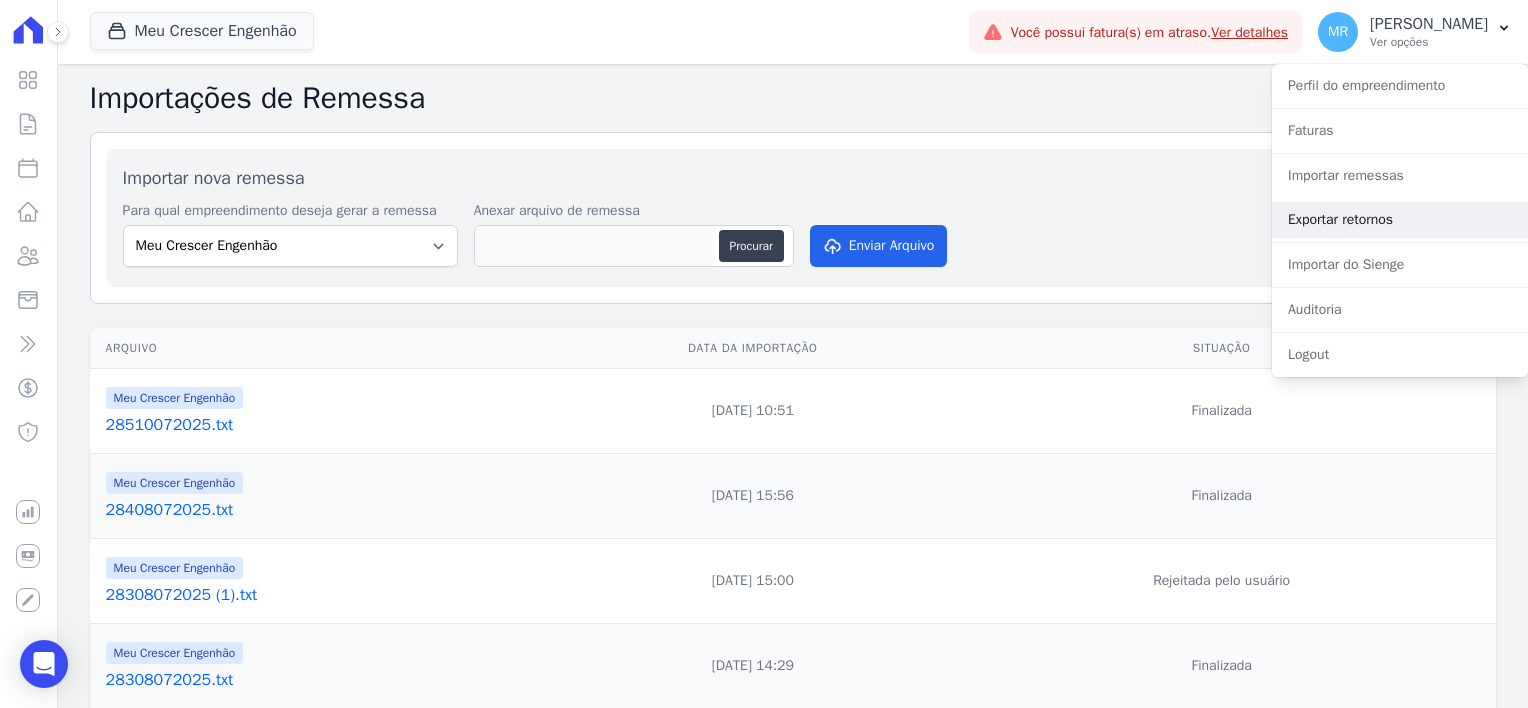 click on "Exportar retornos" at bounding box center [1400, 220] 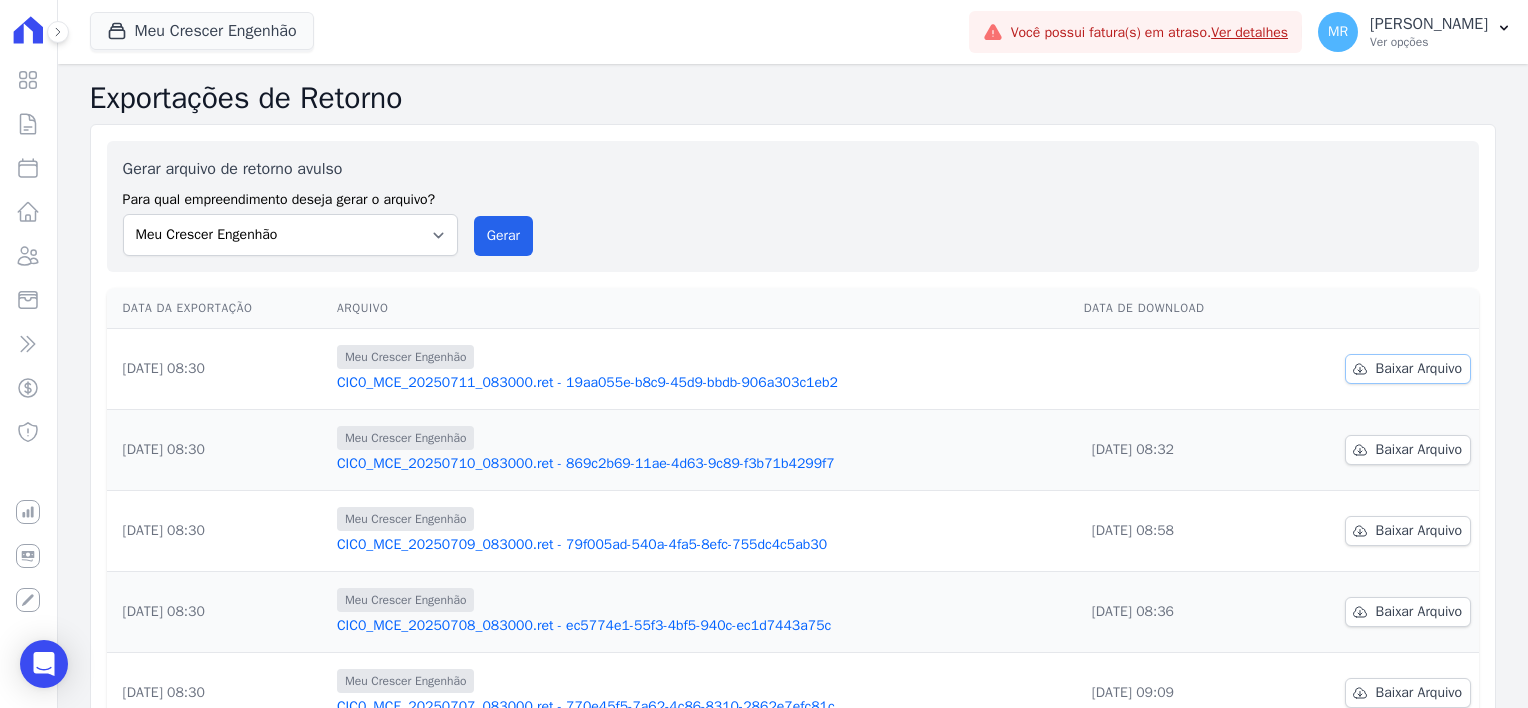 click on "Baixar Arquivo" at bounding box center (1419, 369) 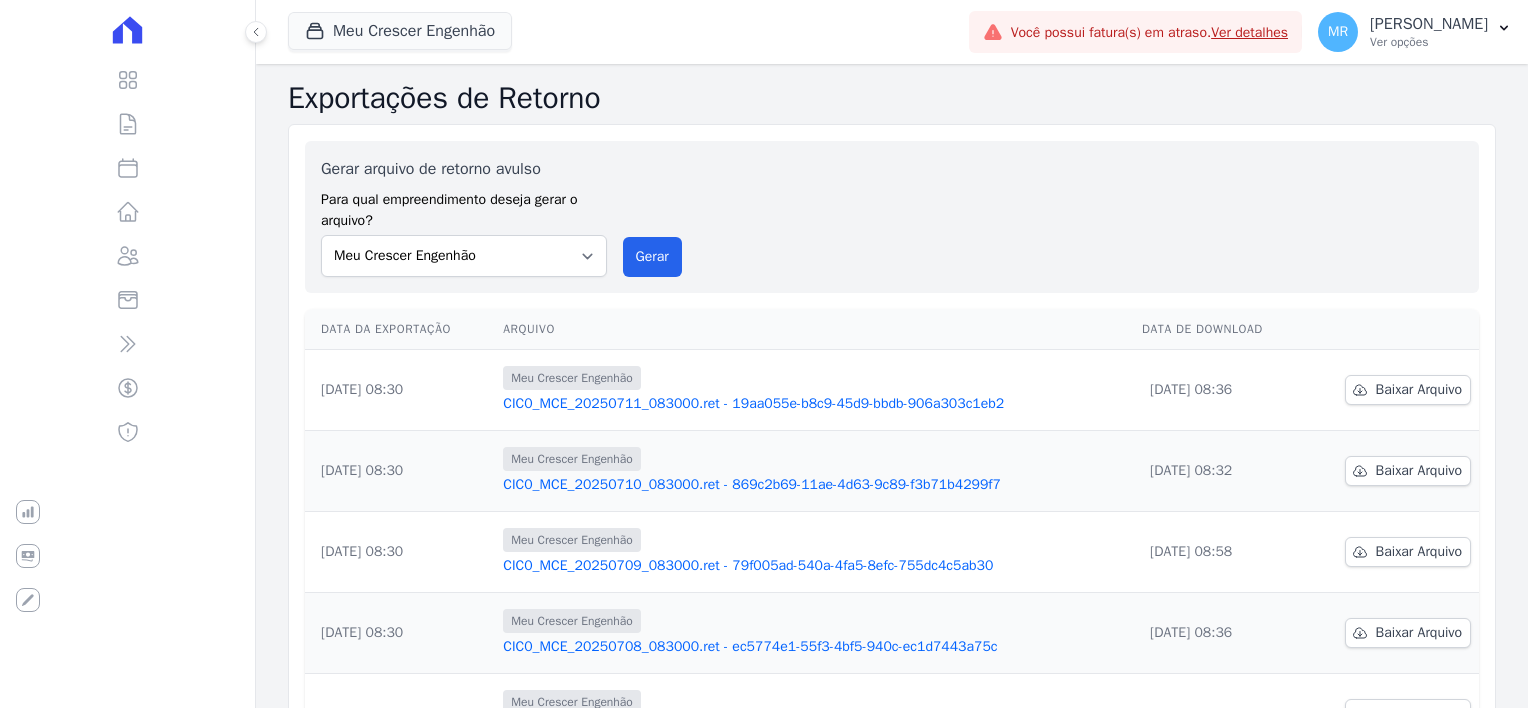 scroll, scrollTop: 0, scrollLeft: 0, axis: both 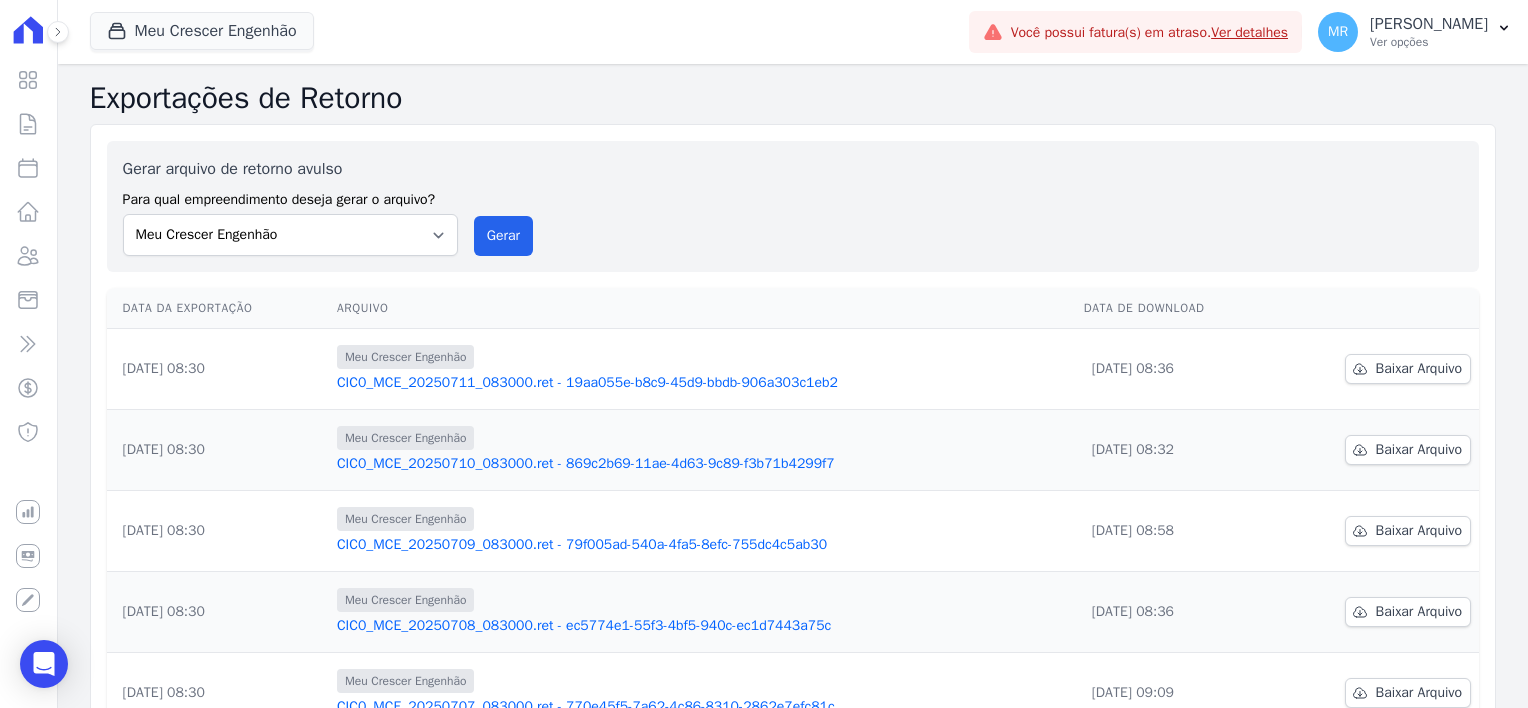 click on "Meu Crescer Engenhão
Crescer Incorporadora
Meu Crescer Engenhão
Meu Crescer Méier
MEU CRESCER - VILA ISABEL
Aplicar" at bounding box center (525, 32) 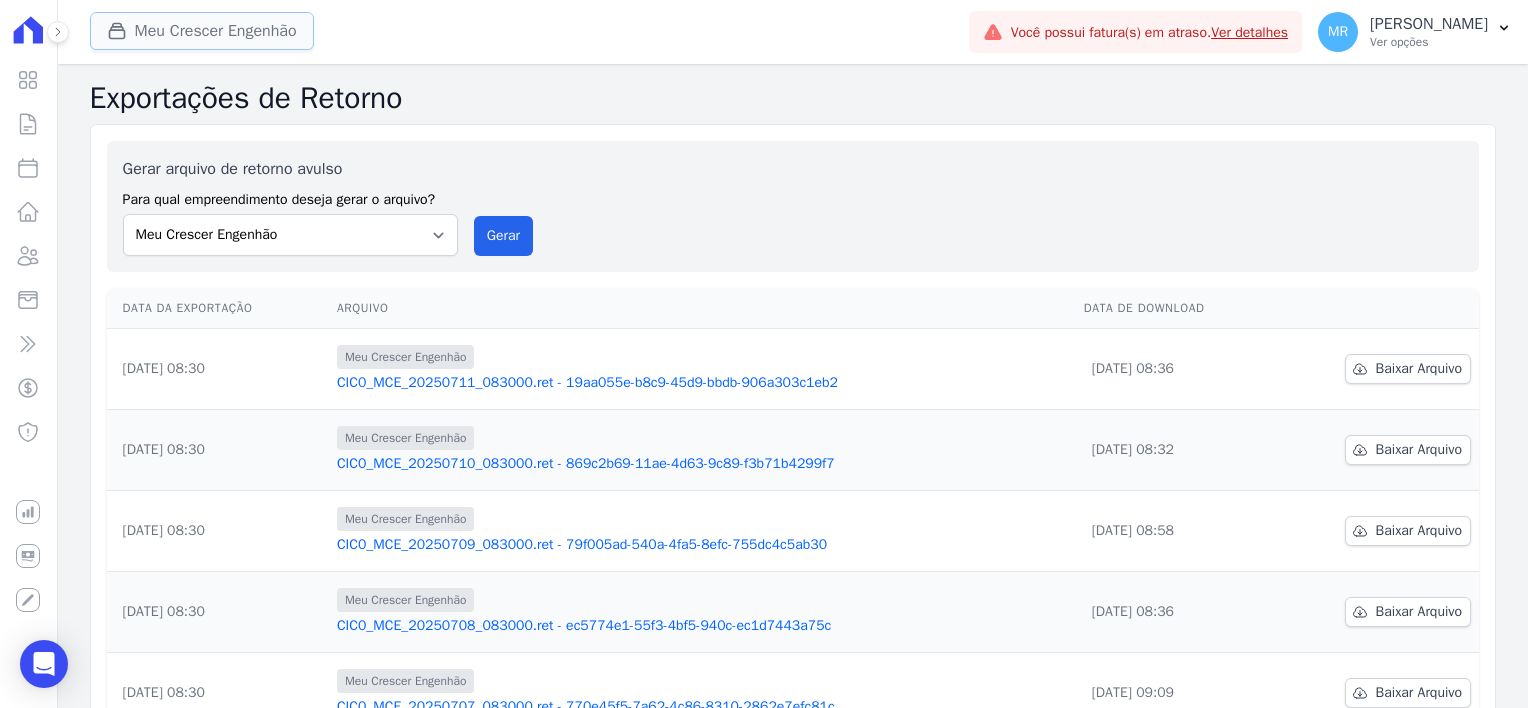 click on "Meu Crescer Engenhão" at bounding box center [202, 31] 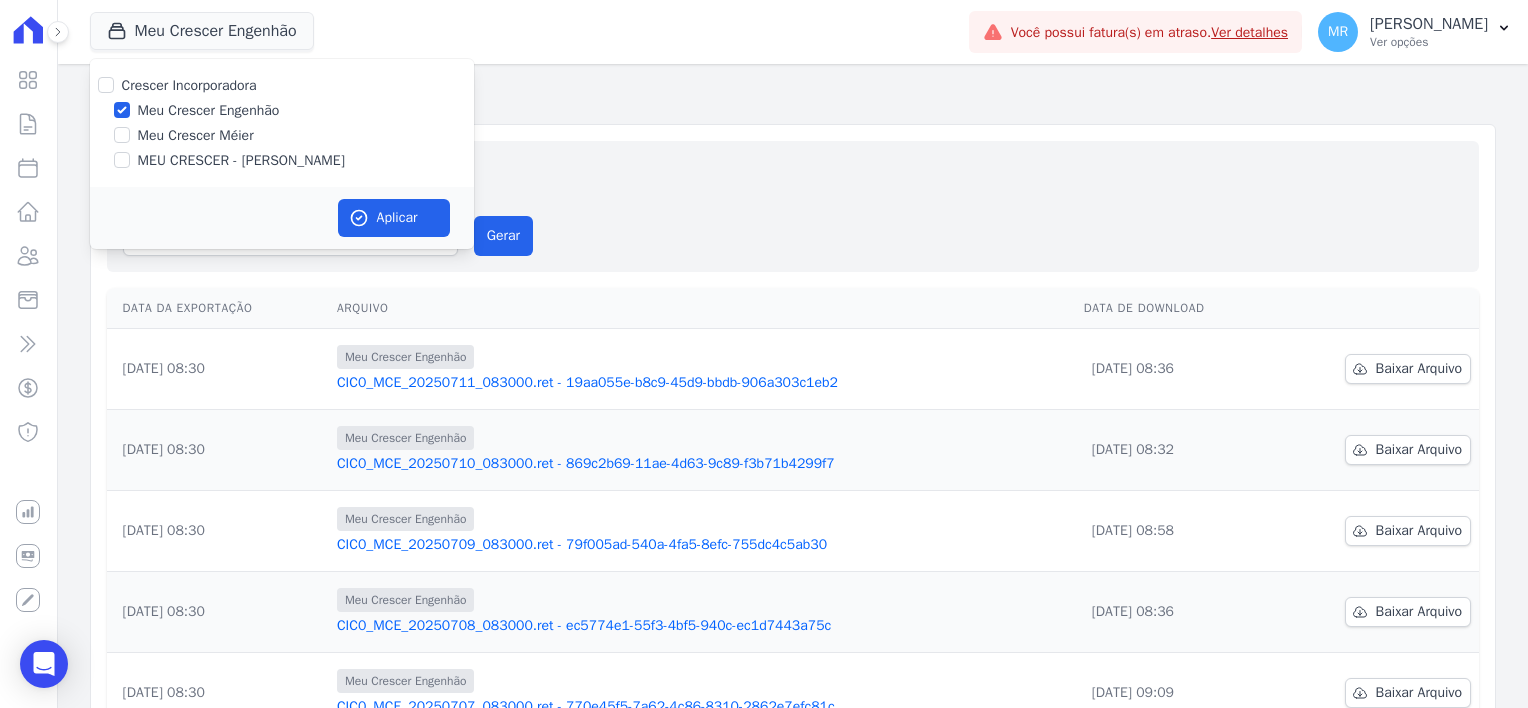 drag, startPoint x: 220, startPoint y: 139, endPoint x: 253, endPoint y: 62, distance: 83.773506 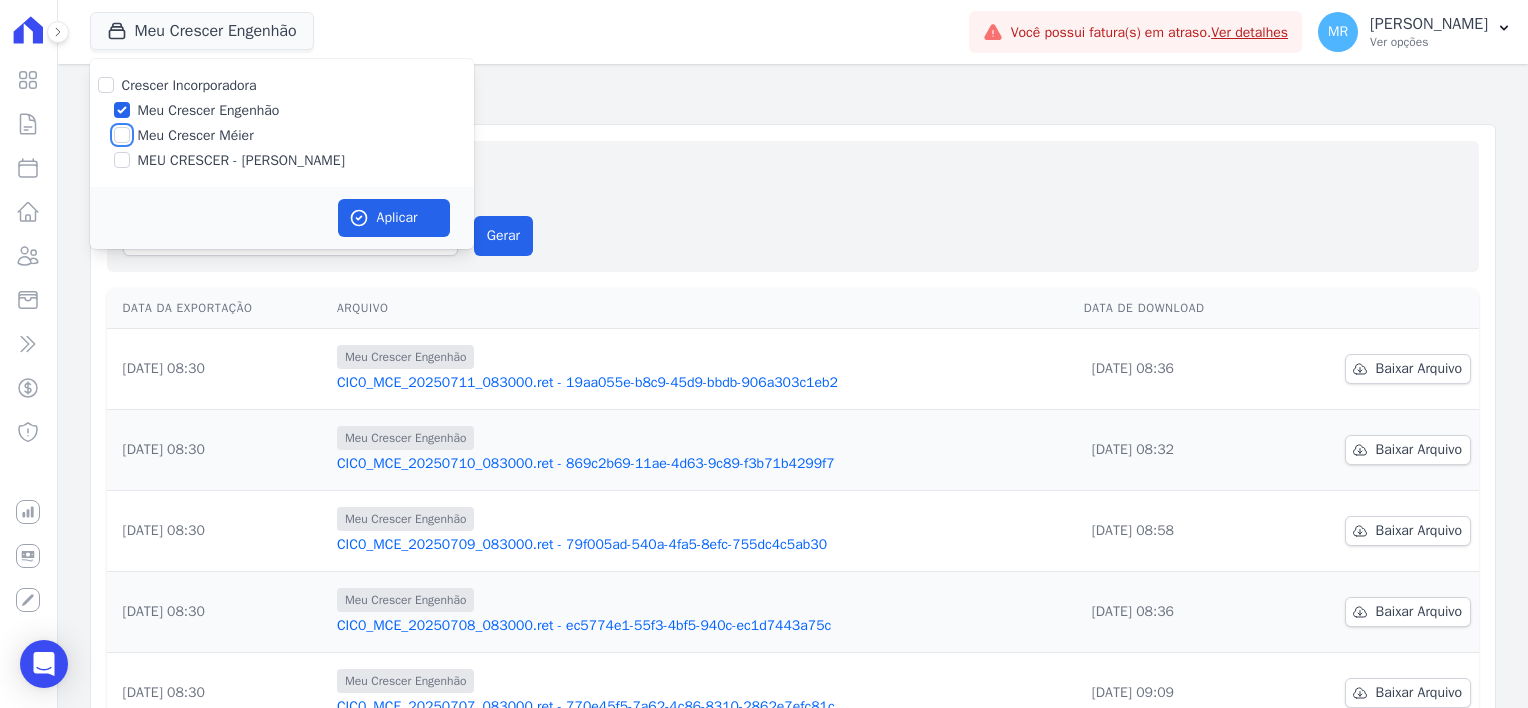 checkbox on "true" 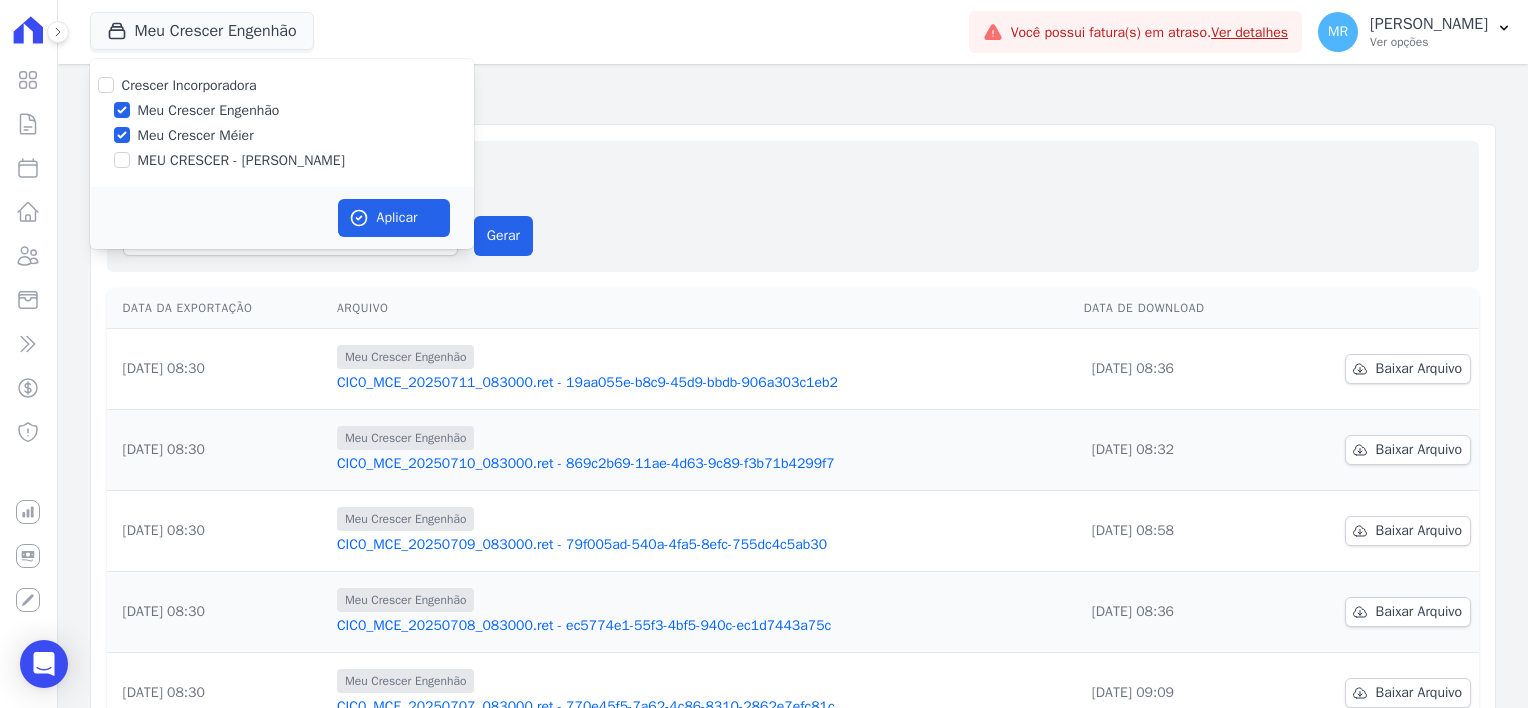 click on "Meu Crescer Engenhão" at bounding box center (209, 110) 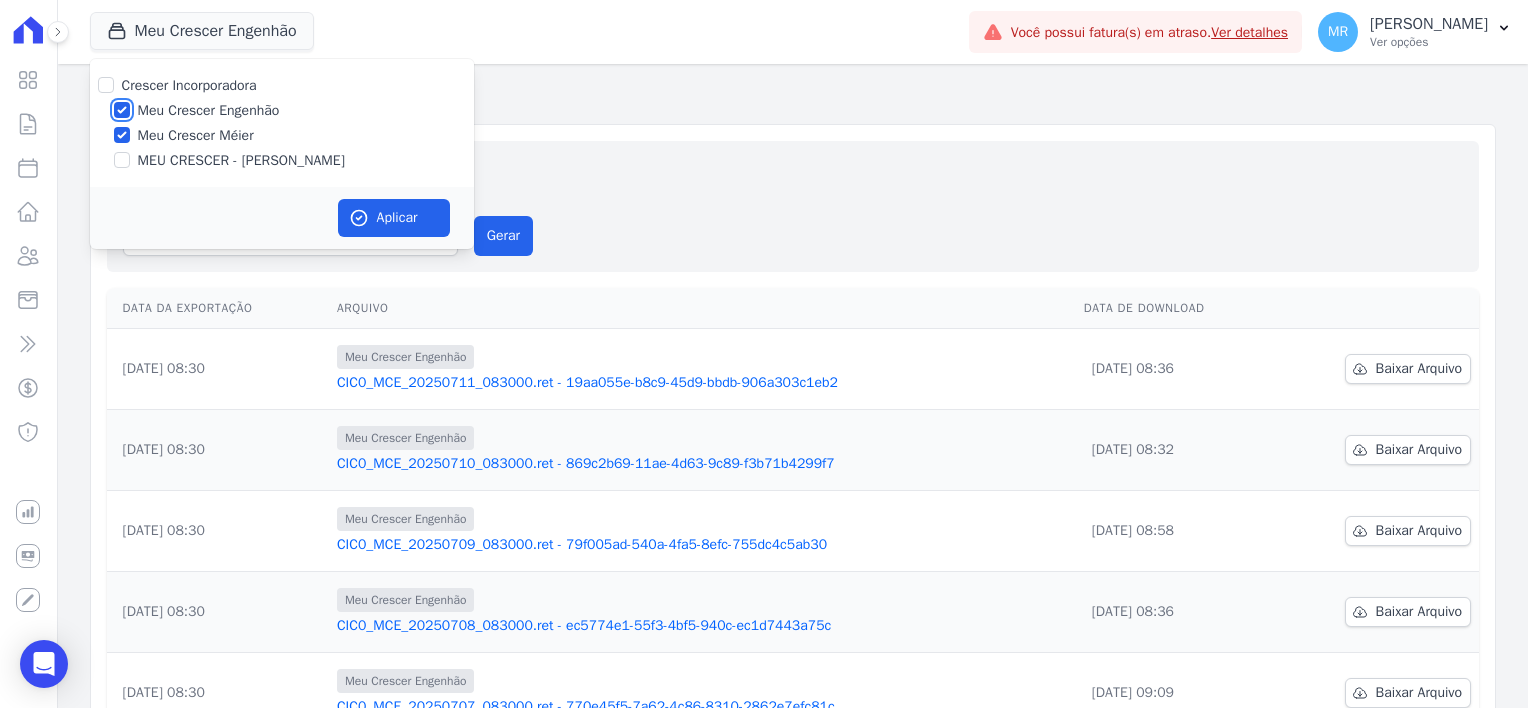 click on "Meu Crescer Engenhão" at bounding box center (122, 110) 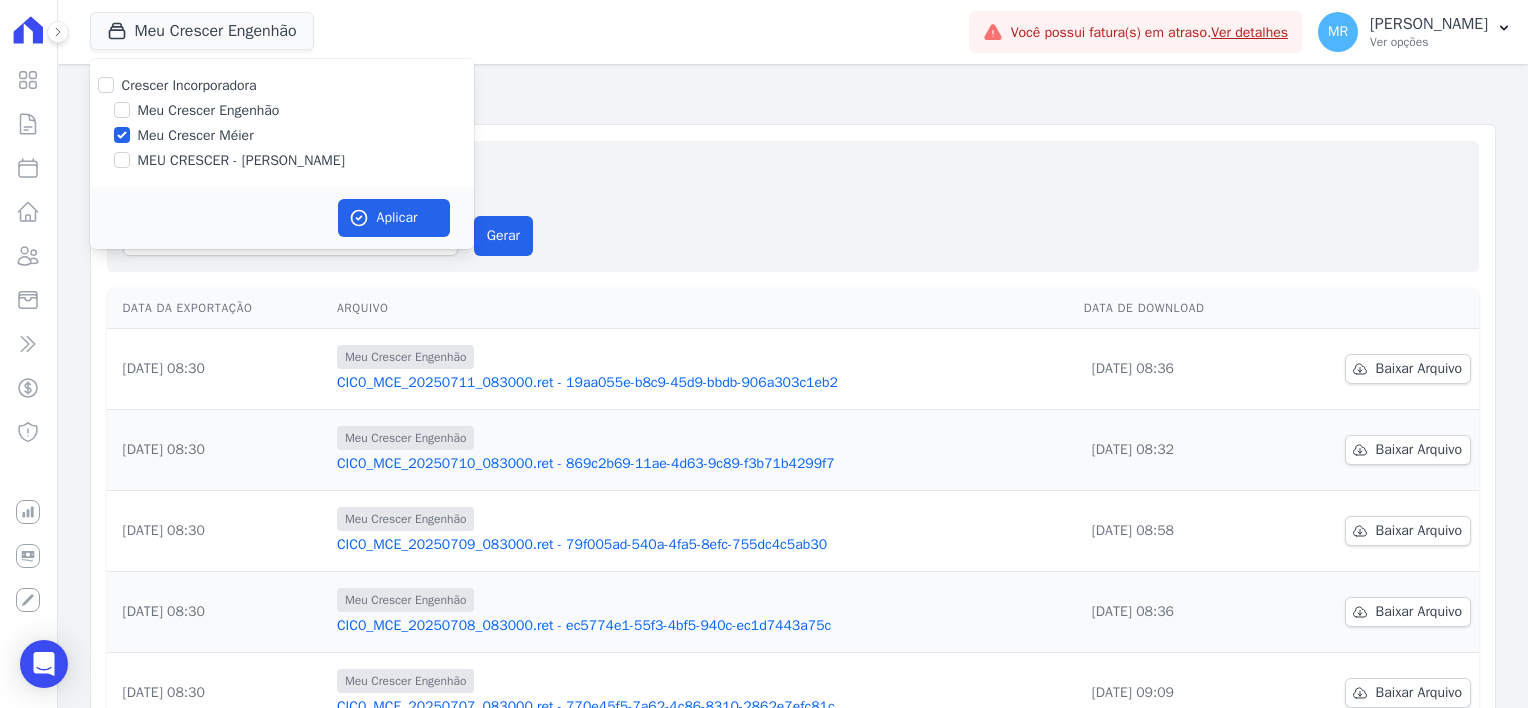 click on "Aplicar" at bounding box center [282, 218] 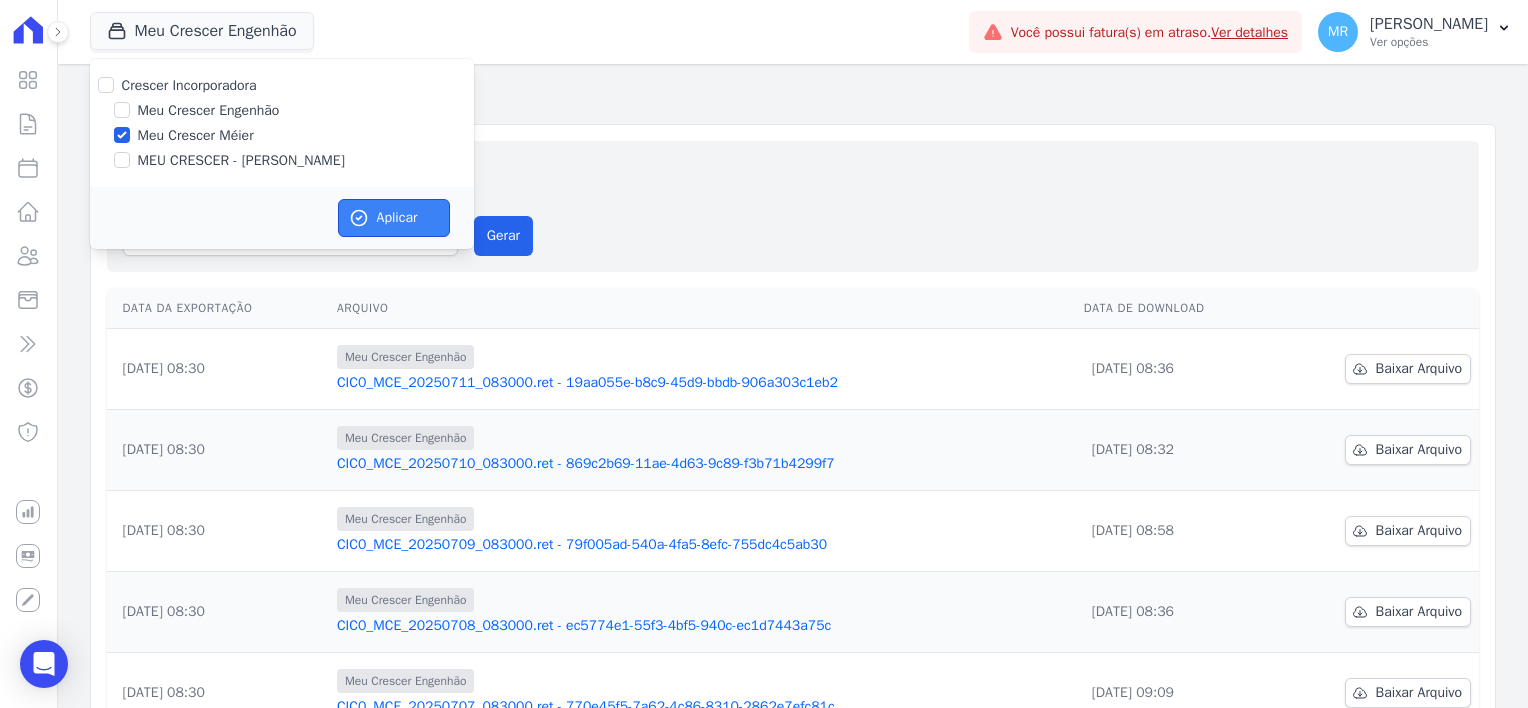 click on "Aplicar" at bounding box center [394, 218] 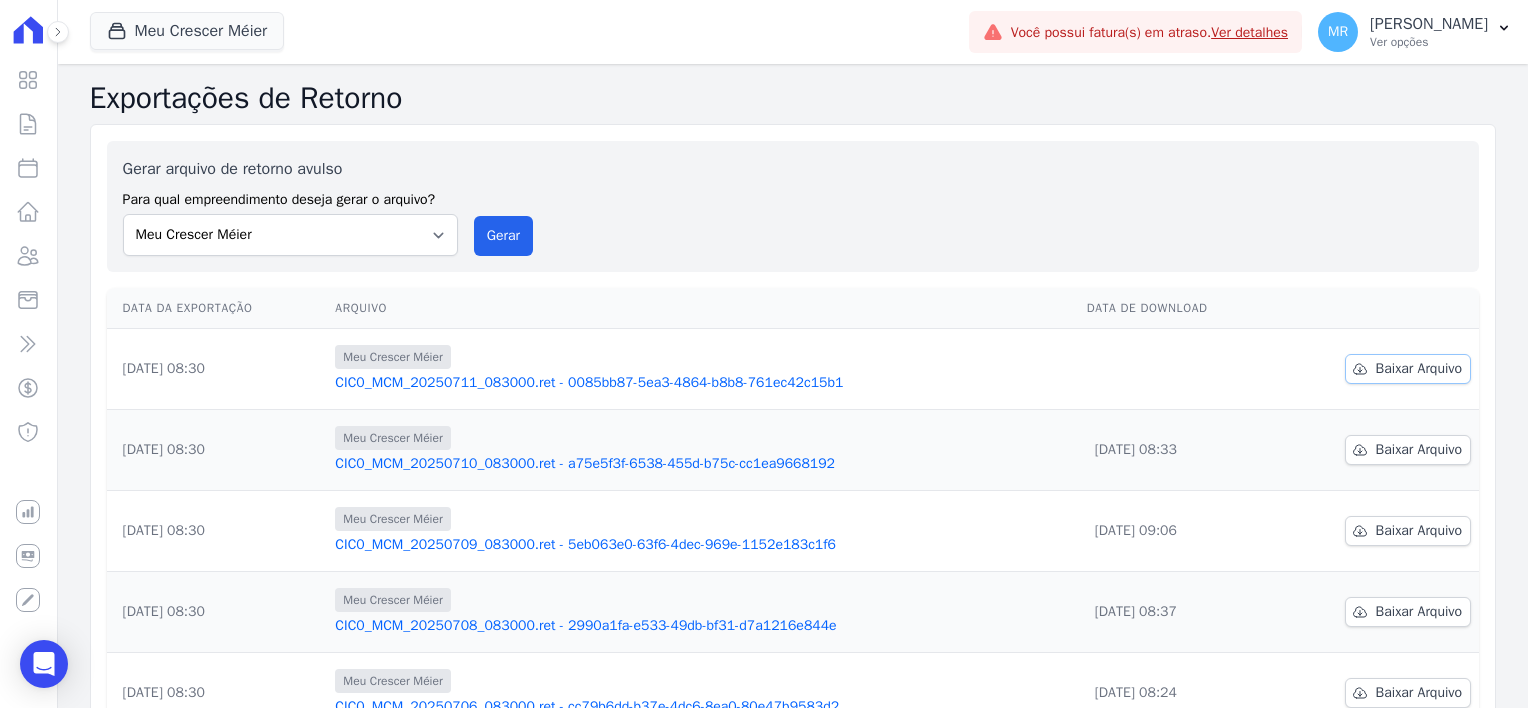 drag, startPoint x: 1410, startPoint y: 373, endPoint x: 1402, endPoint y: 383, distance: 12.806249 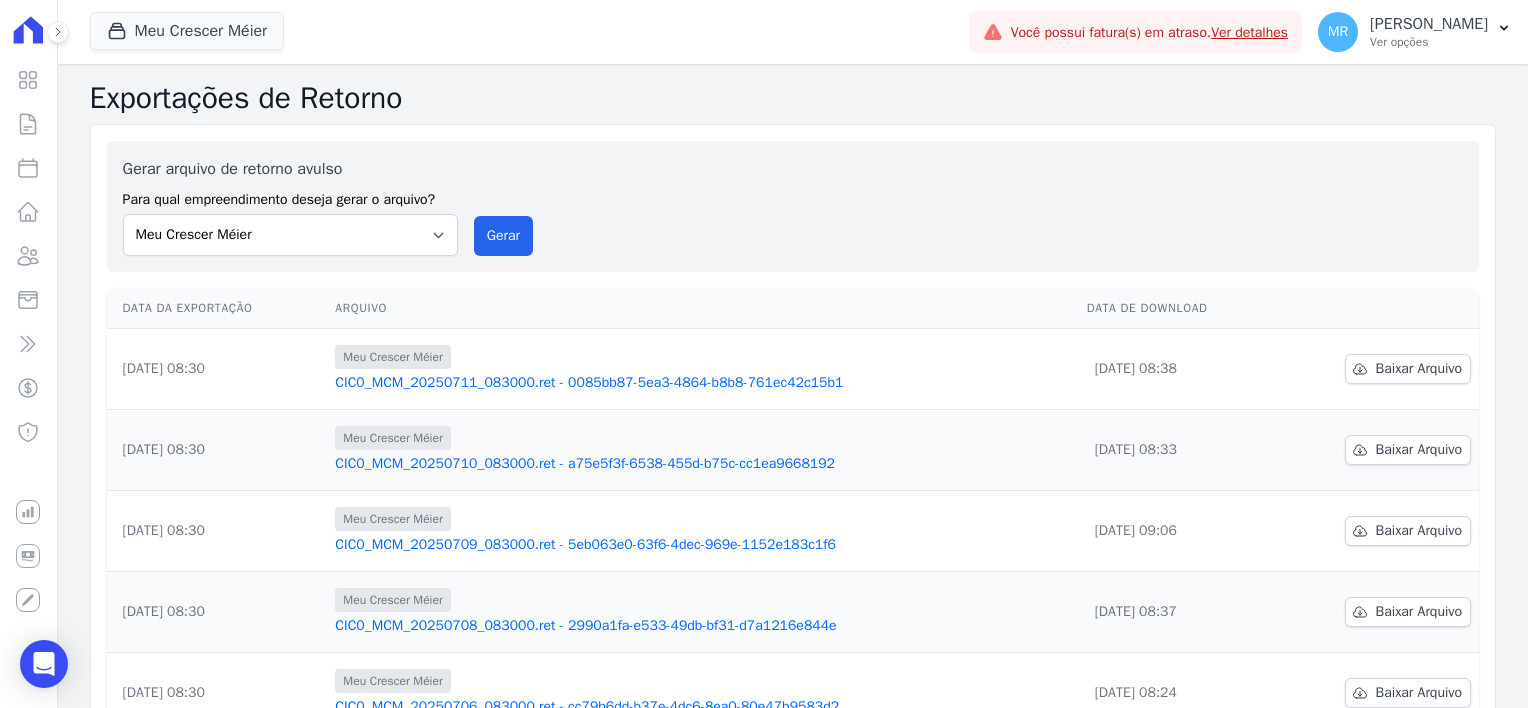 scroll, scrollTop: 0, scrollLeft: 0, axis: both 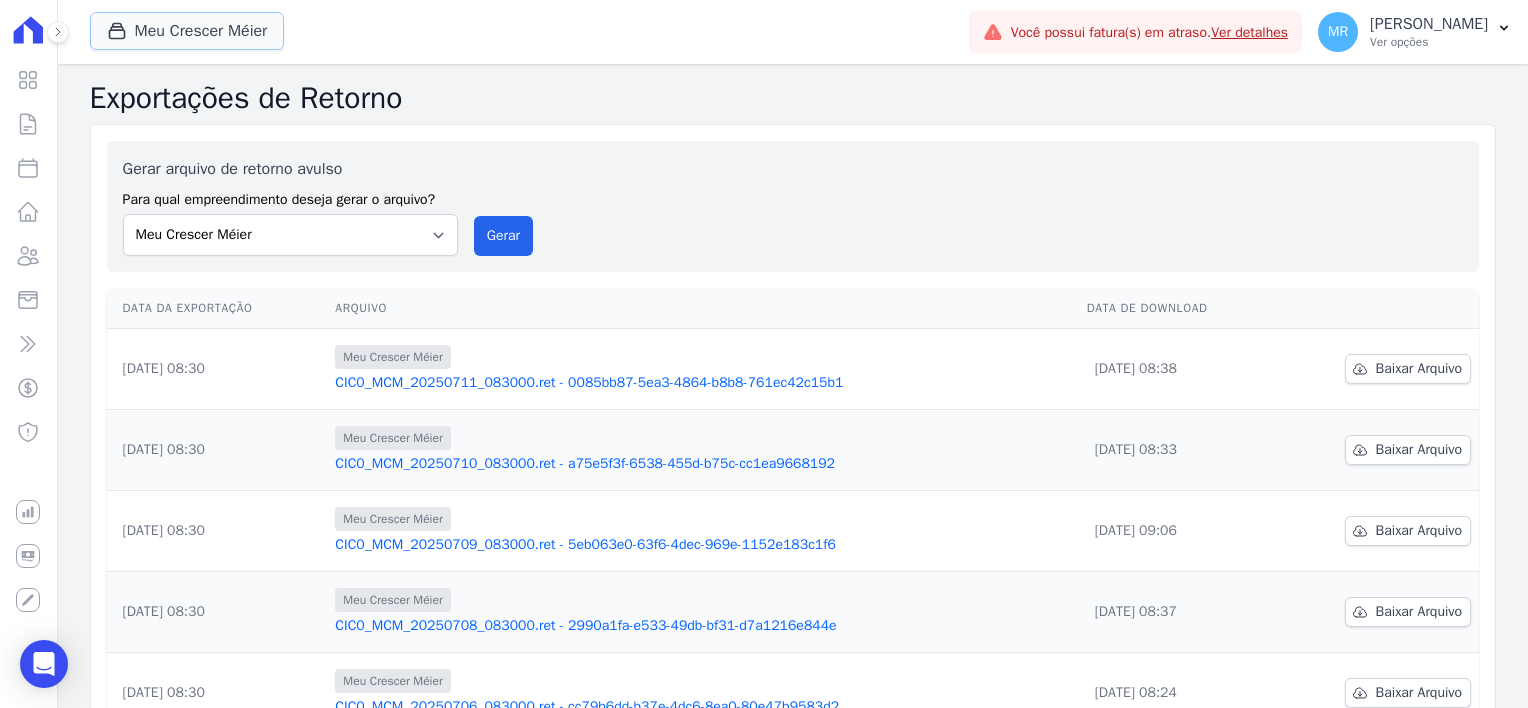 drag, startPoint x: 212, startPoint y: 21, endPoint x: 218, endPoint y: 58, distance: 37.48333 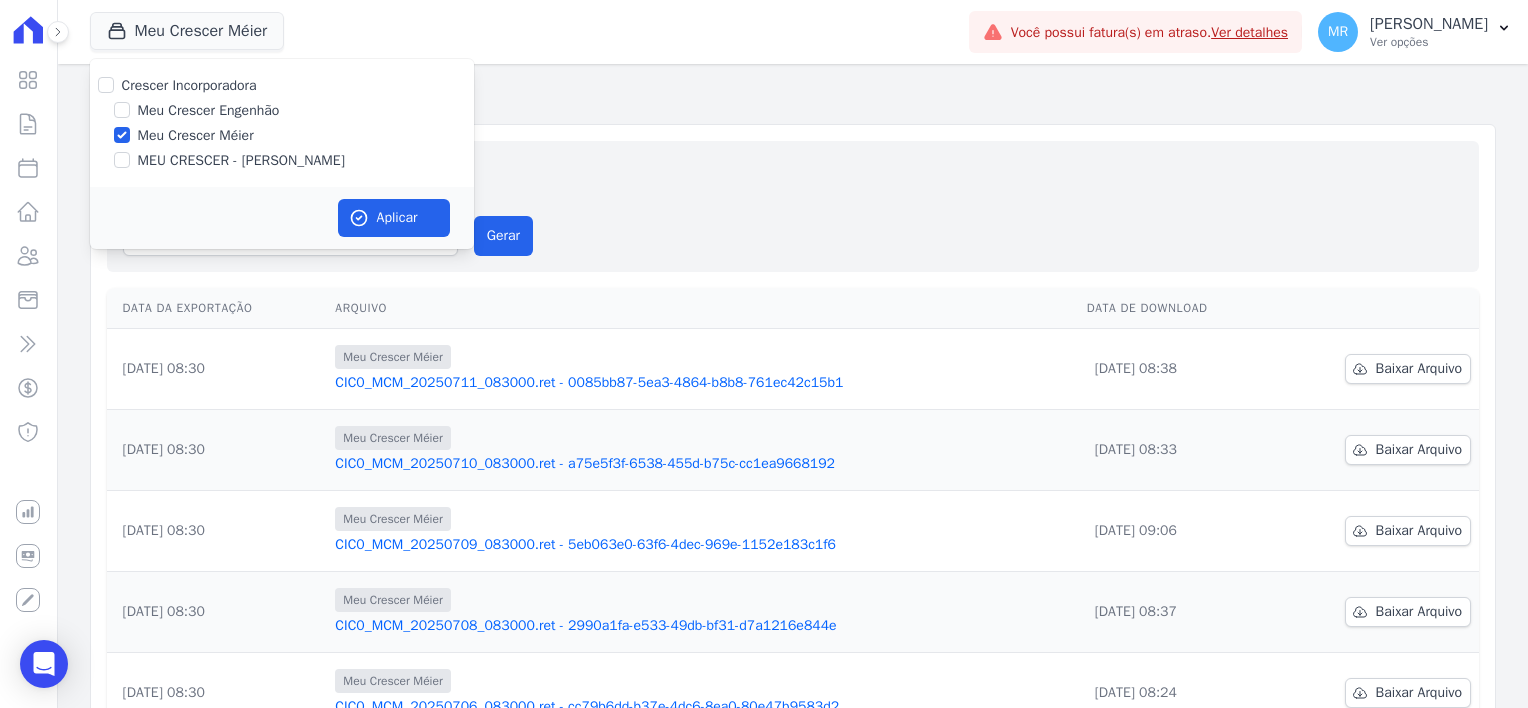click on "MEU CRESCER - VILA ISABEL" at bounding box center [241, 160] 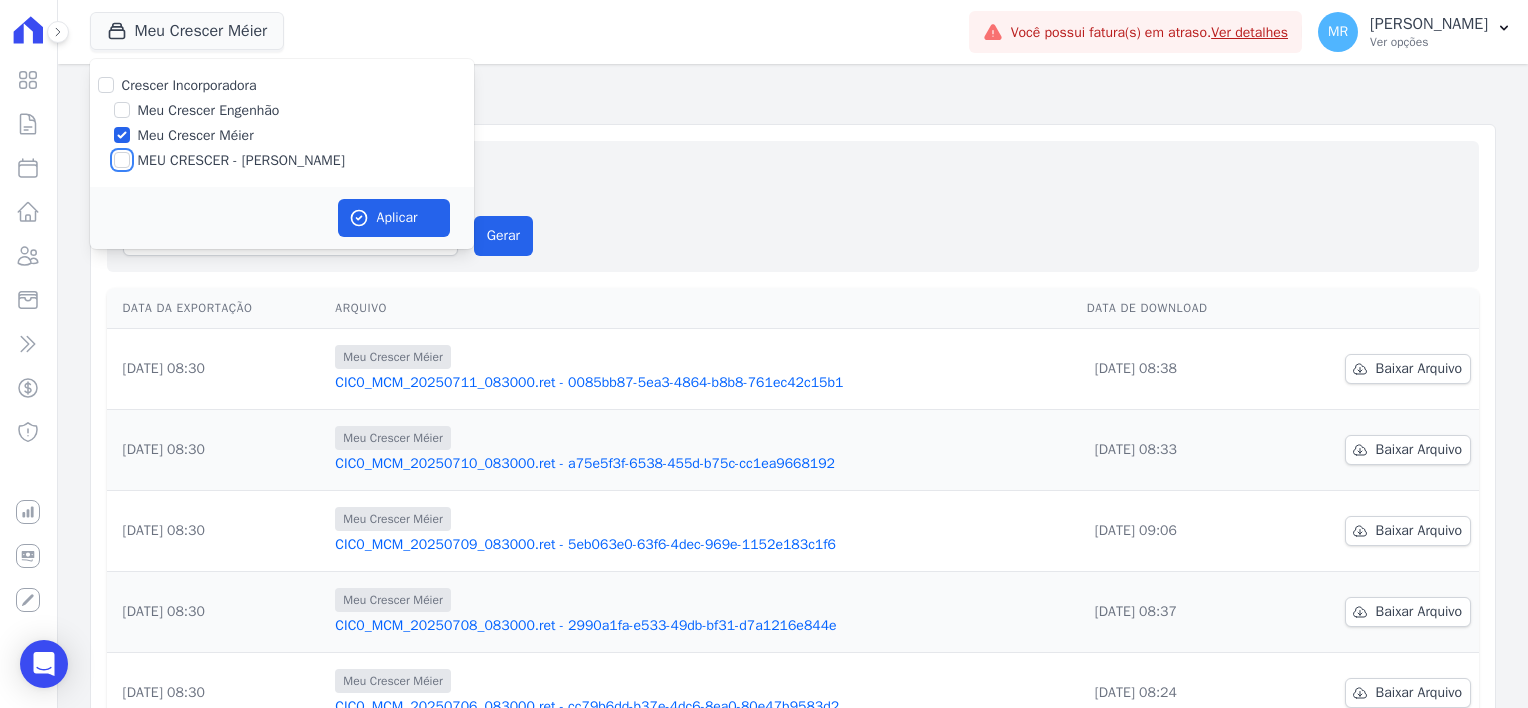 checkbox on "true" 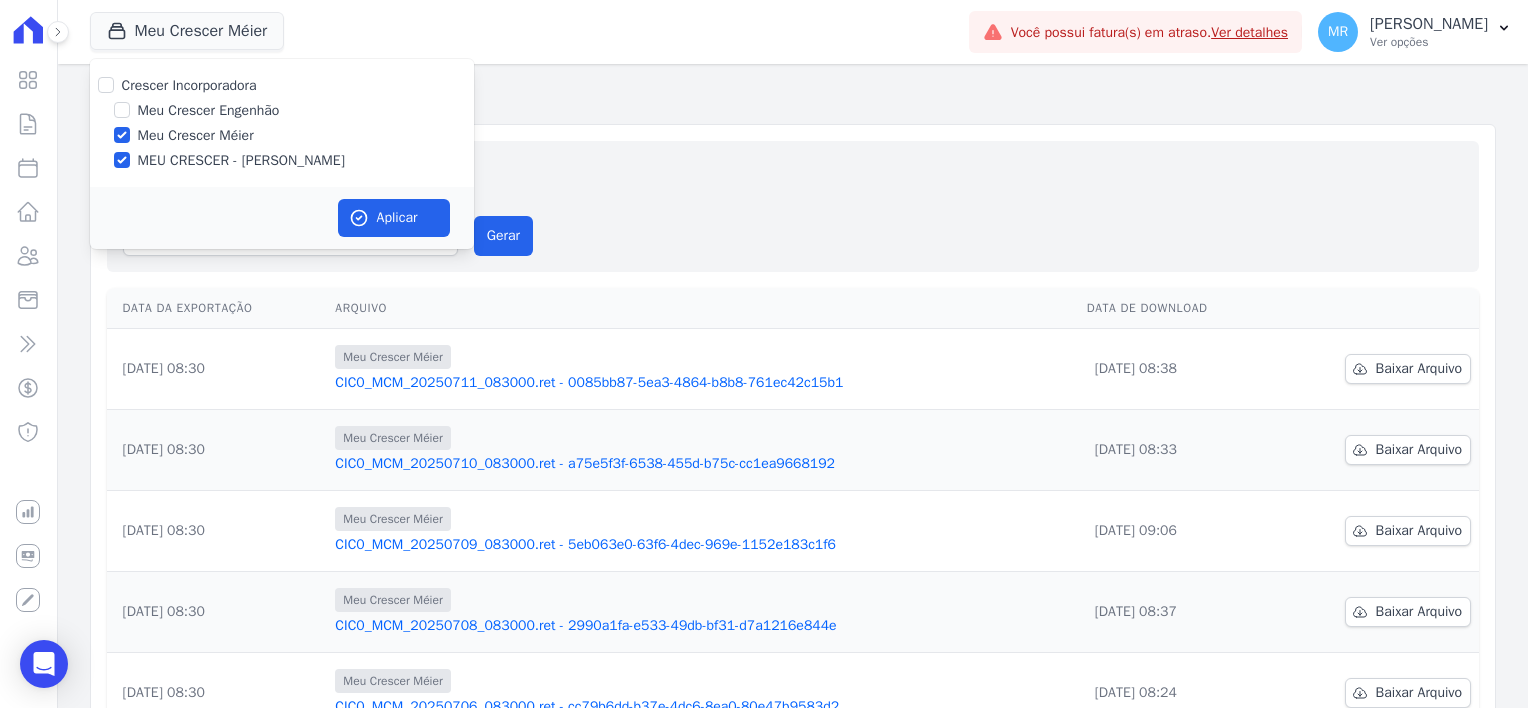 click on "Meu Crescer Méier" at bounding box center (196, 135) 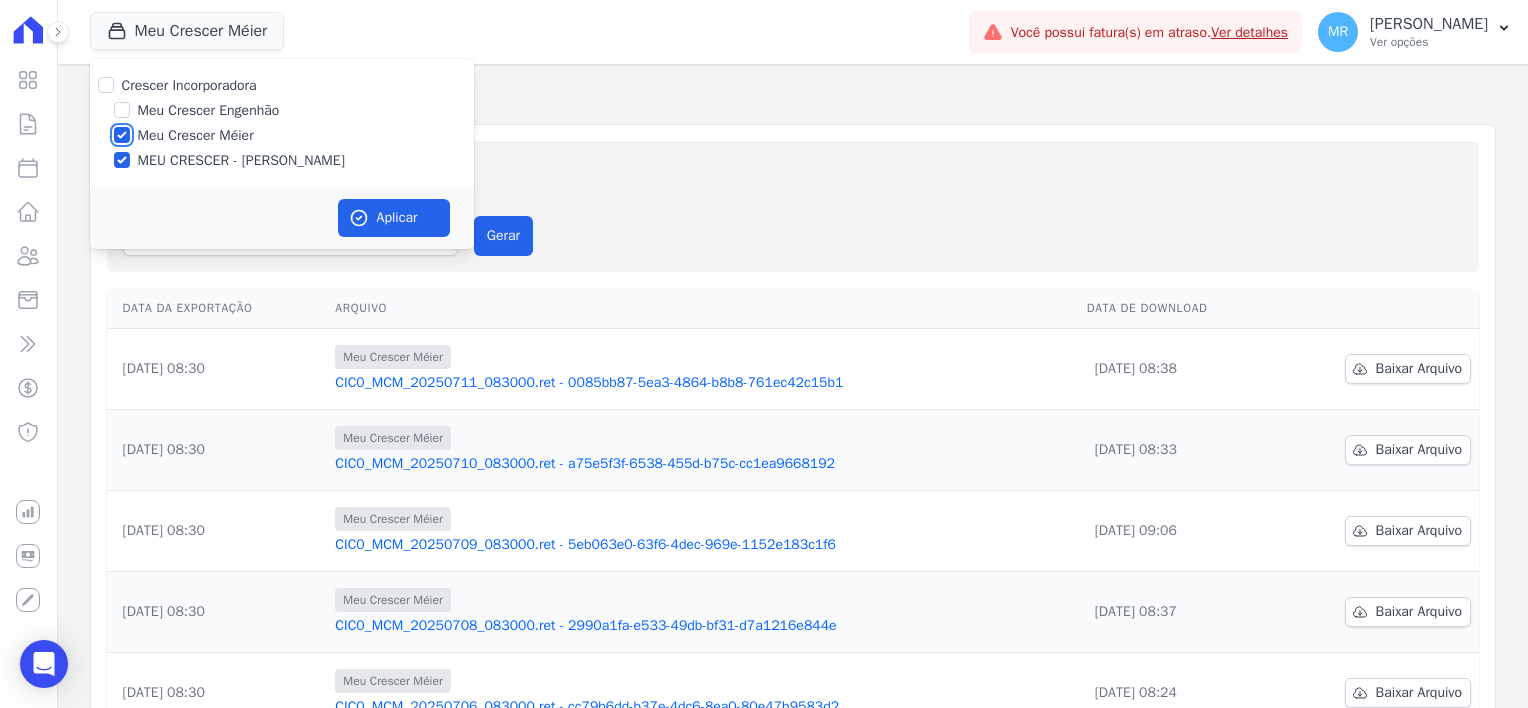 checkbox on "false" 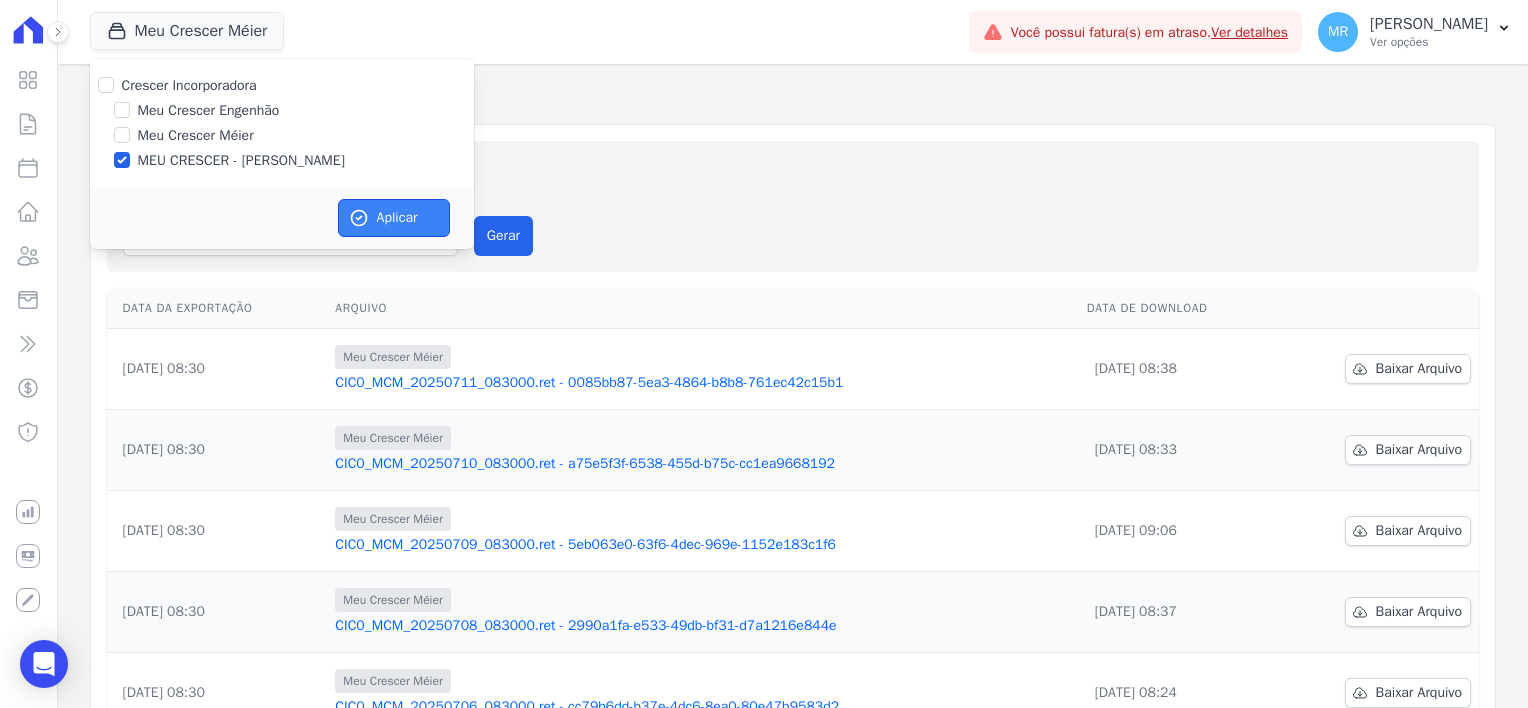 click on "Aplicar" at bounding box center (394, 218) 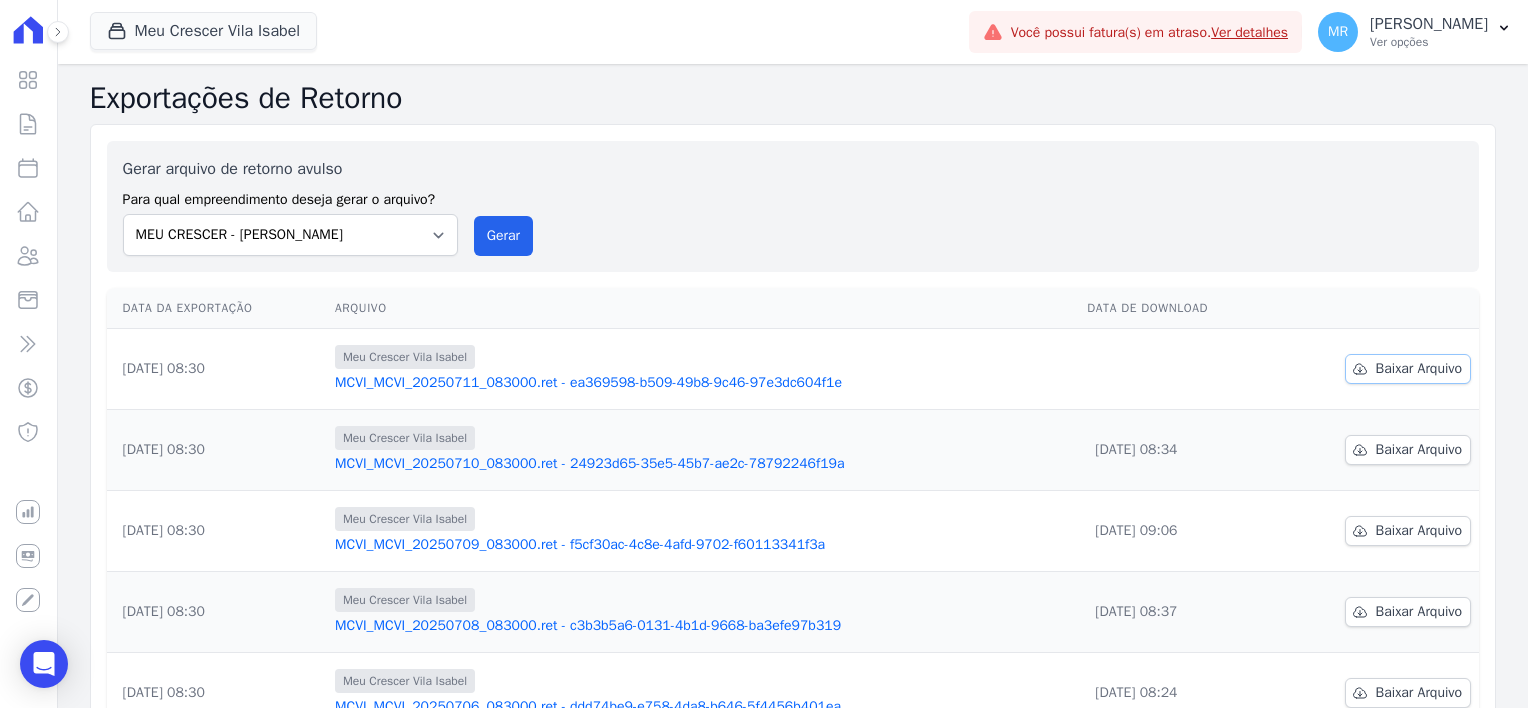 click on "Baixar Arquivo" at bounding box center (1419, 369) 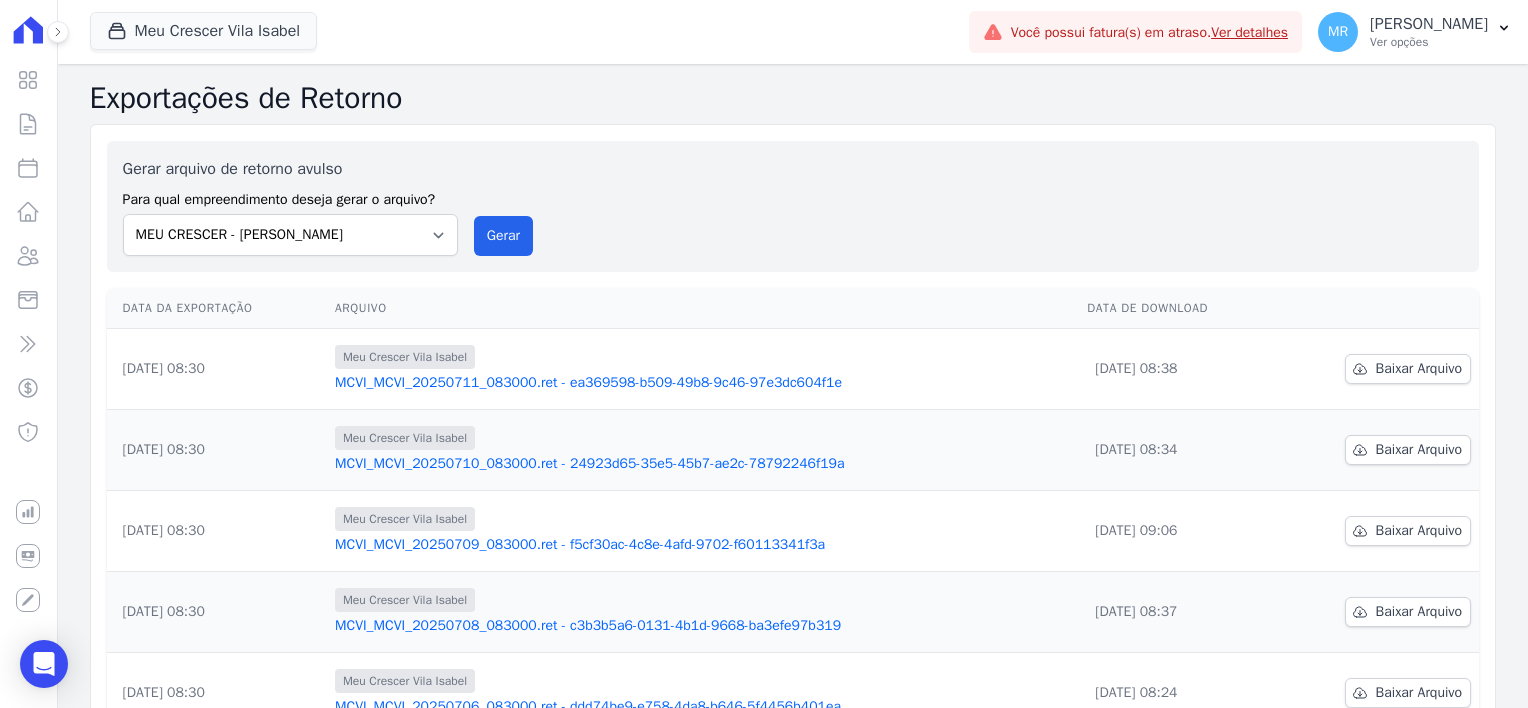scroll, scrollTop: 0, scrollLeft: 0, axis: both 